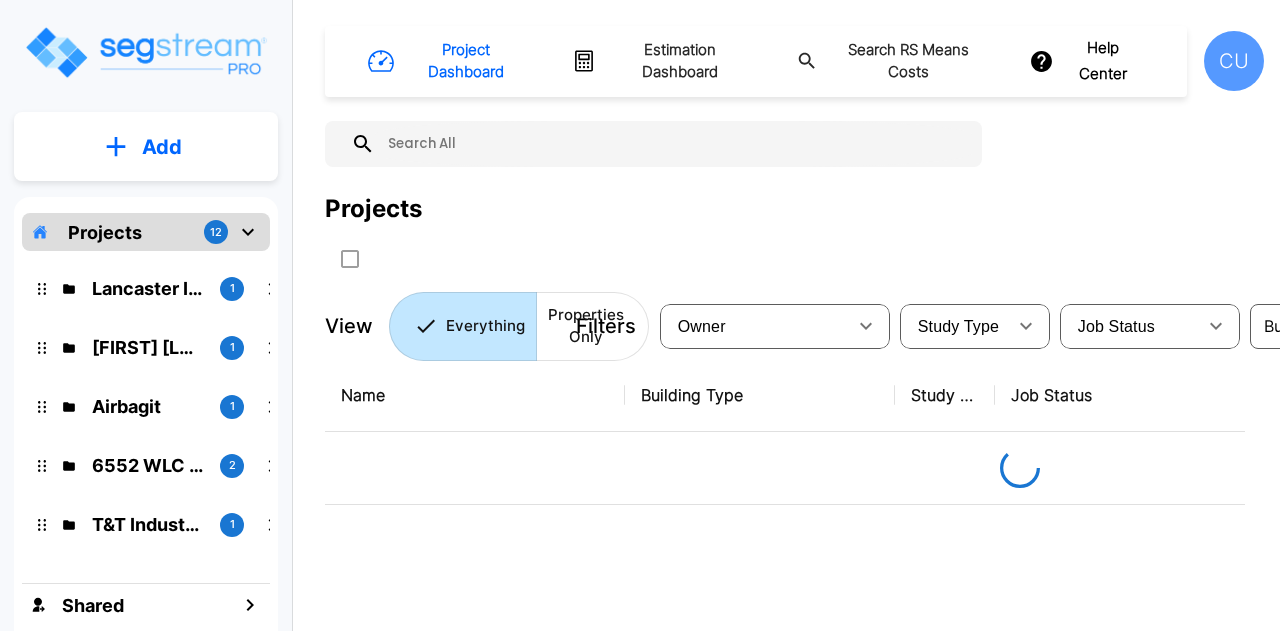 scroll, scrollTop: 0, scrollLeft: 0, axis: both 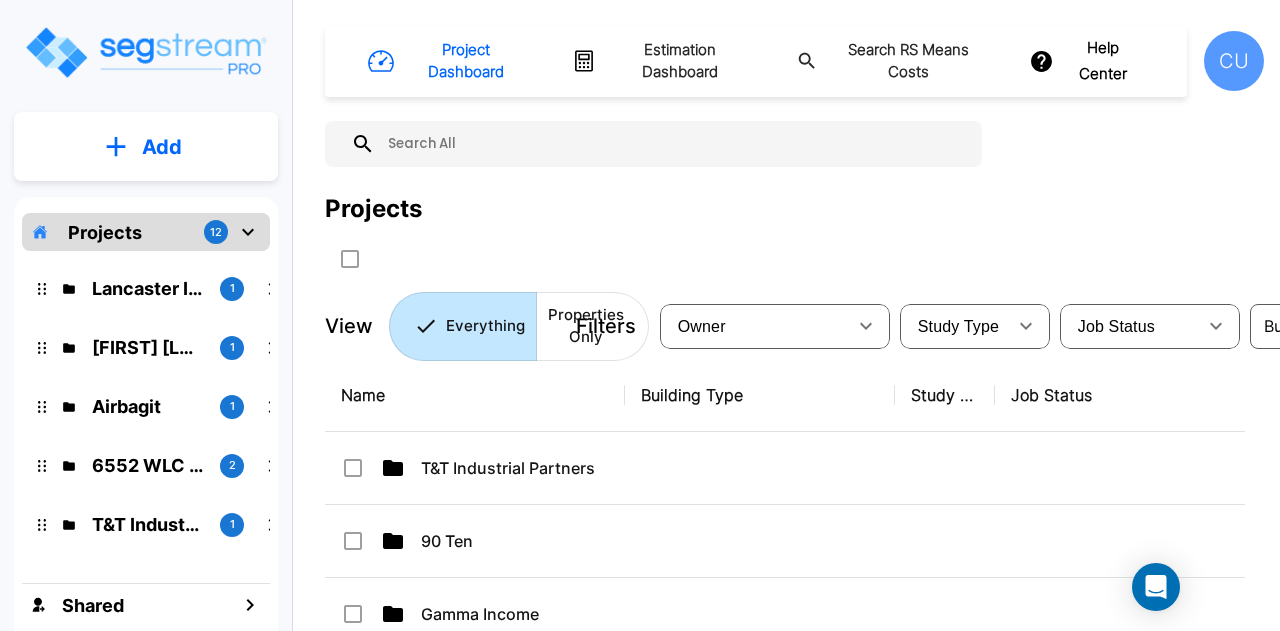 click on "Projects 12" at bounding box center (146, 232) 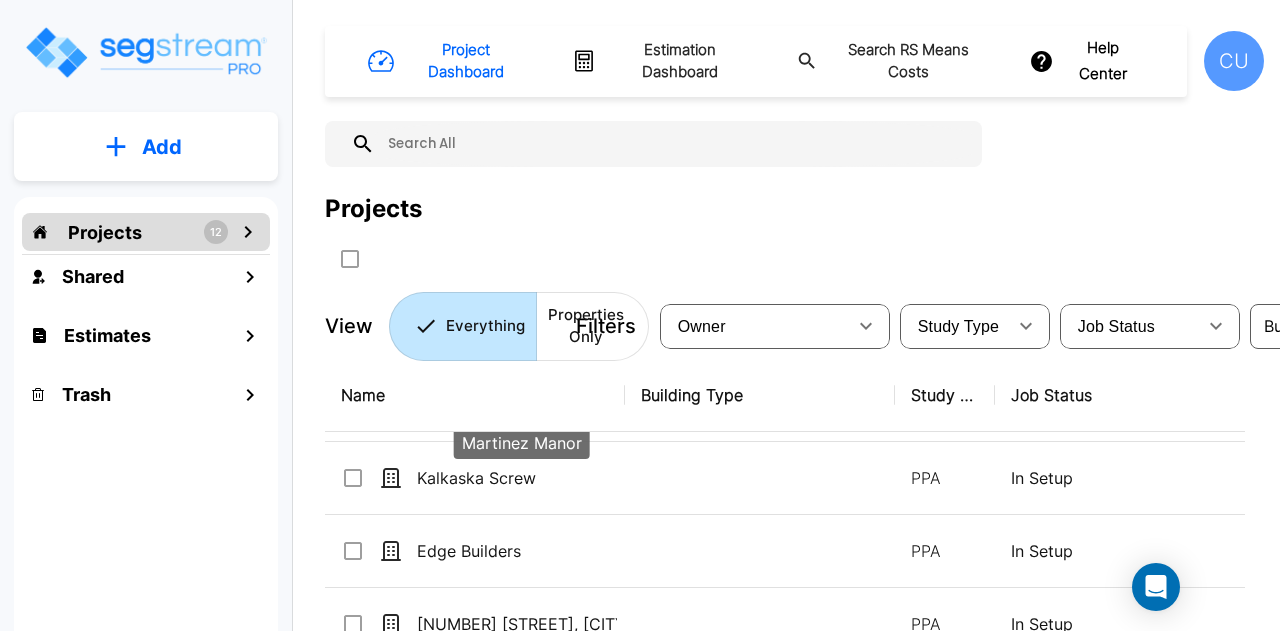 scroll, scrollTop: 868, scrollLeft: 0, axis: vertical 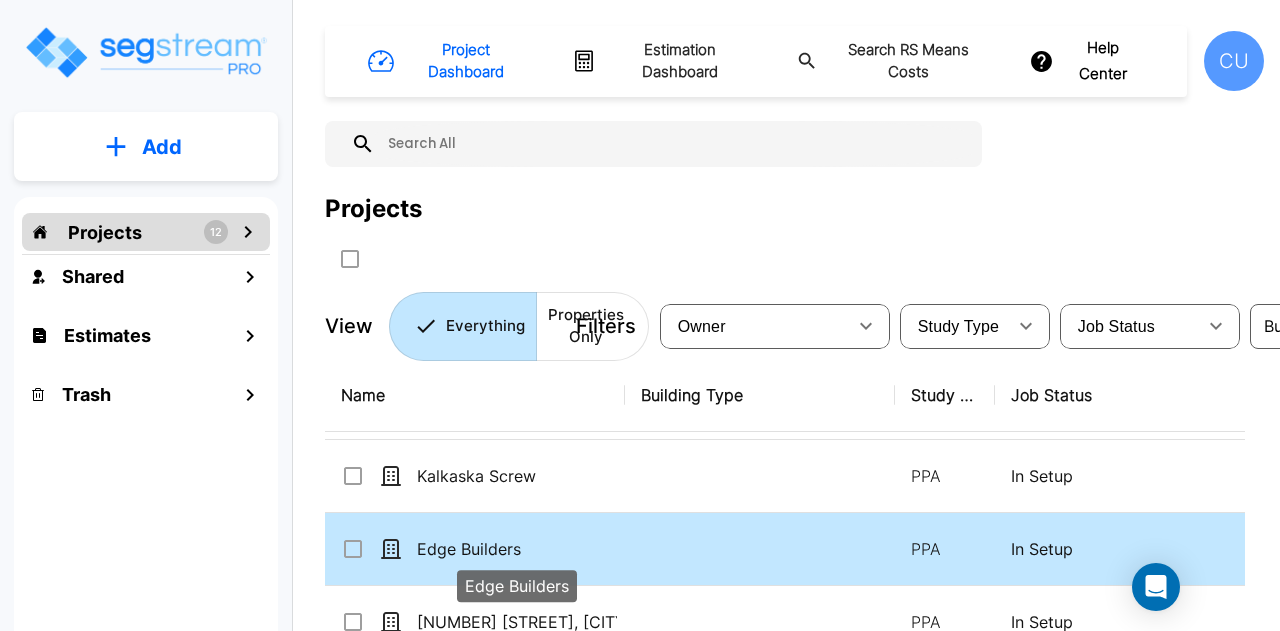 click on "Edge Builders" at bounding box center (517, 549) 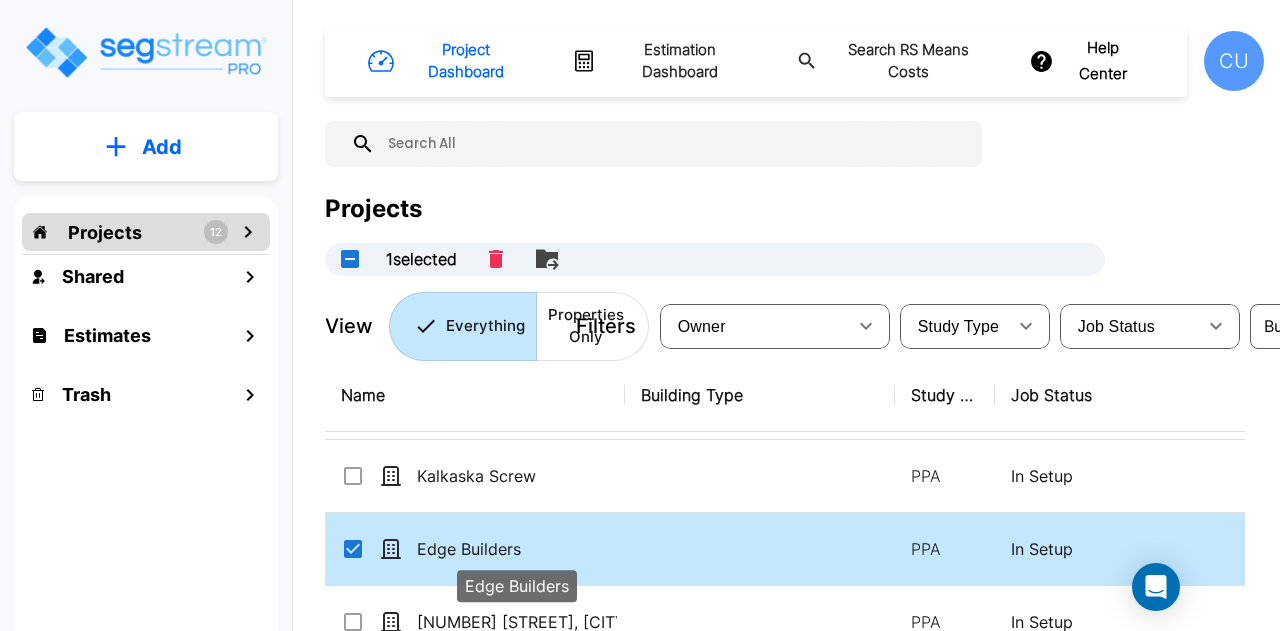 click on "Edge Builders" at bounding box center [517, 549] 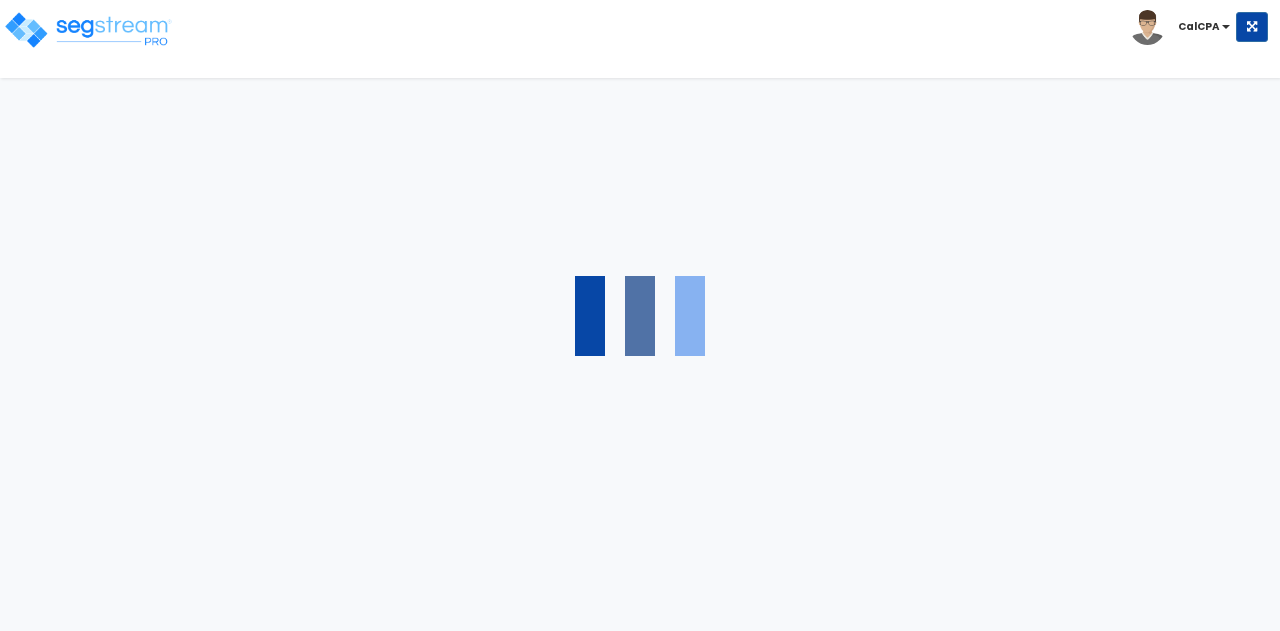 scroll, scrollTop: 0, scrollLeft: 0, axis: both 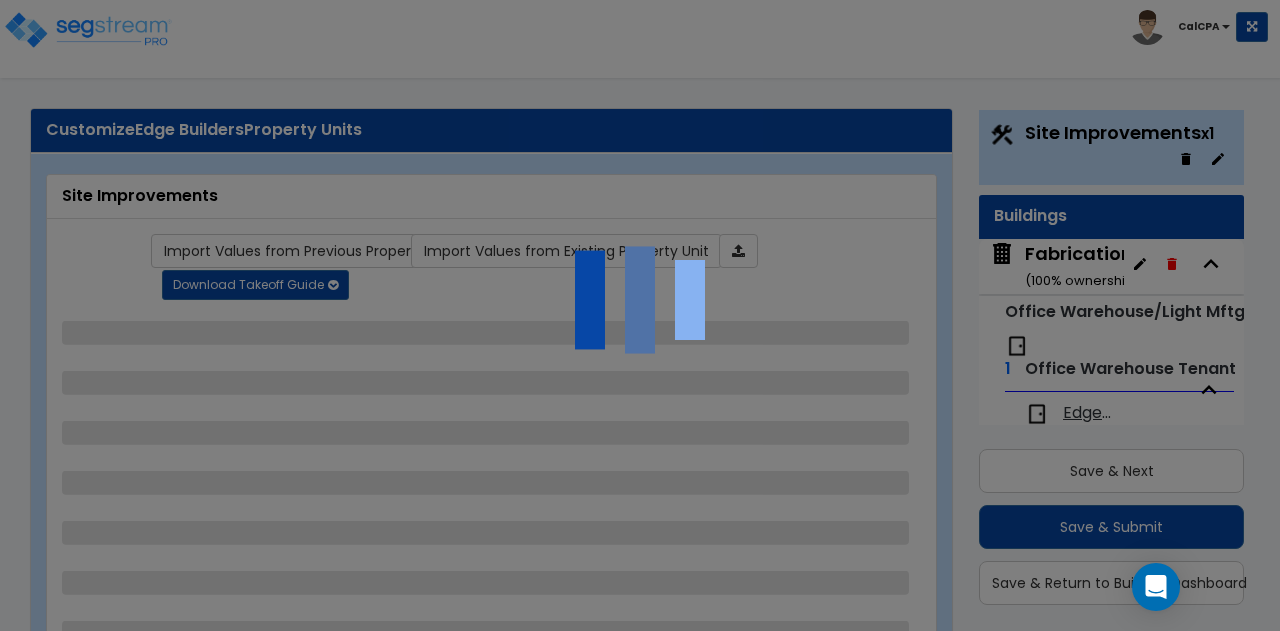 select on "2" 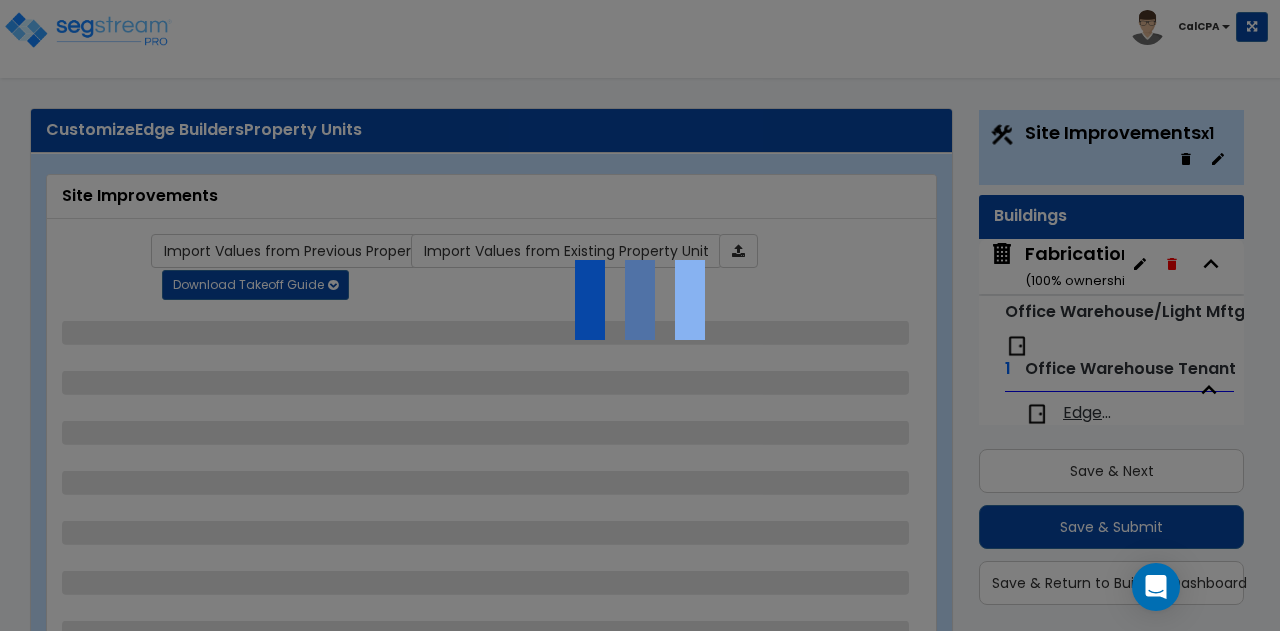 select on "2" 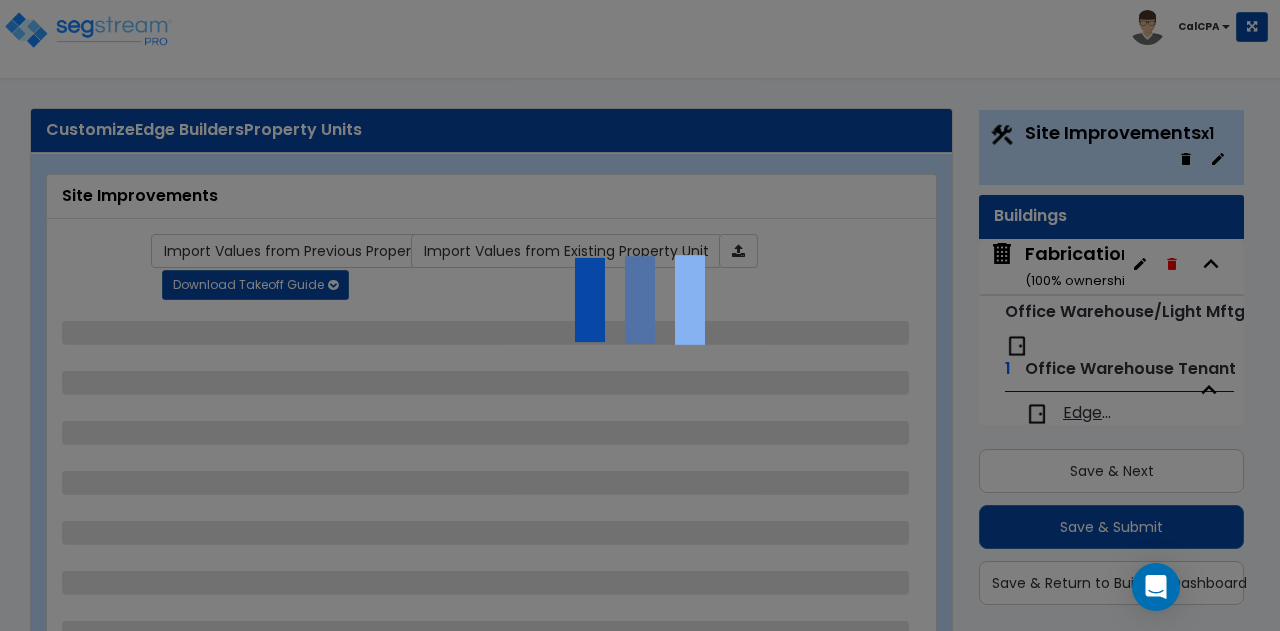 select on "1" 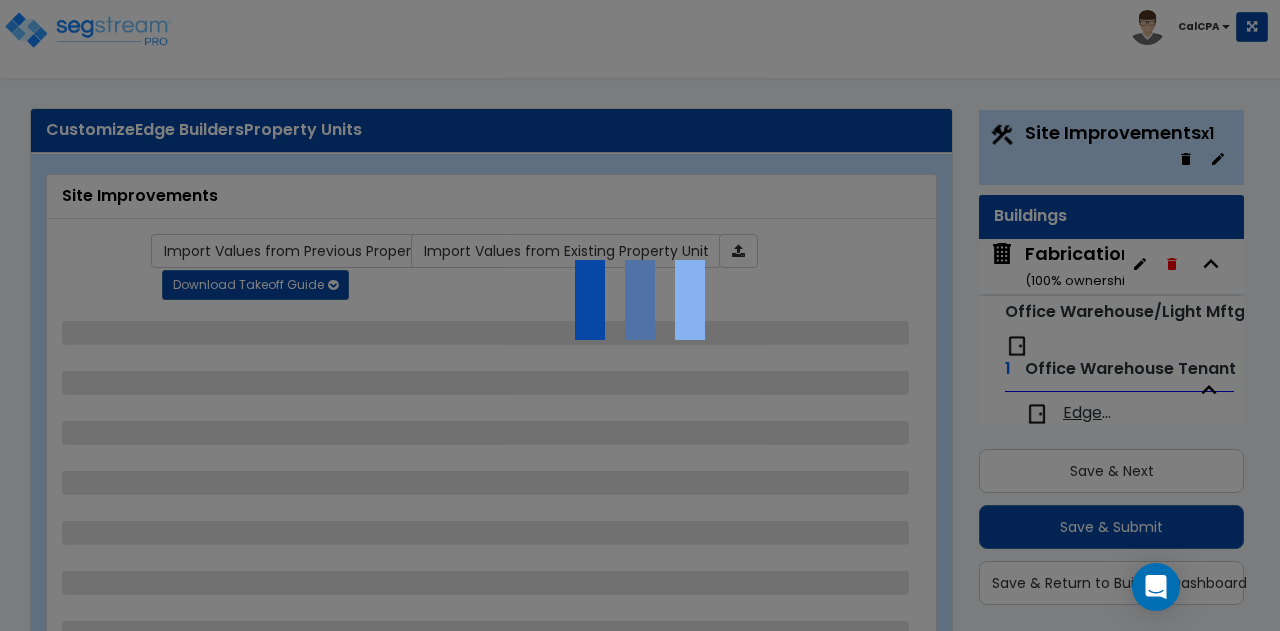 select on "2" 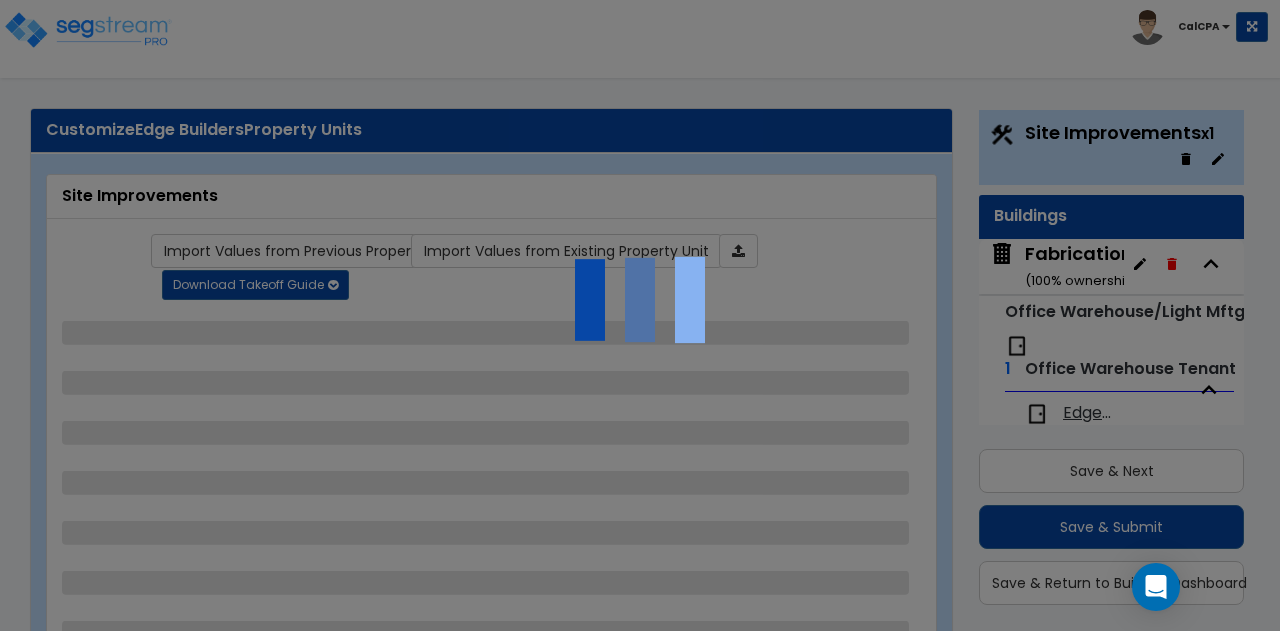 select on "1" 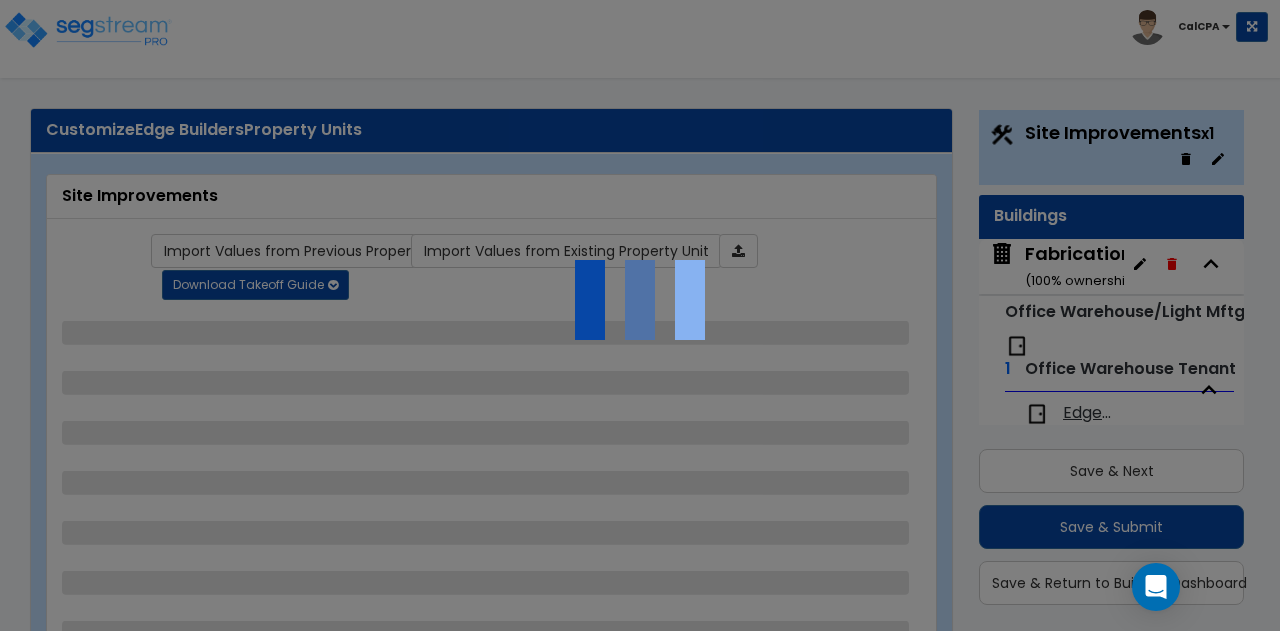select on "9" 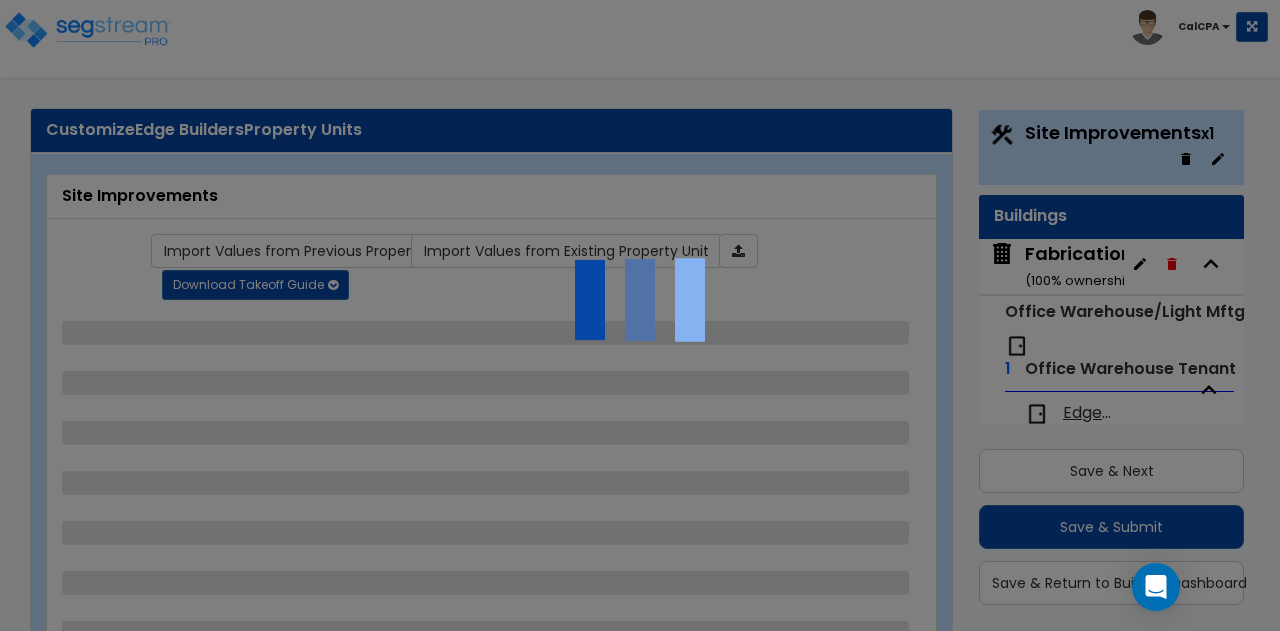 select on "2" 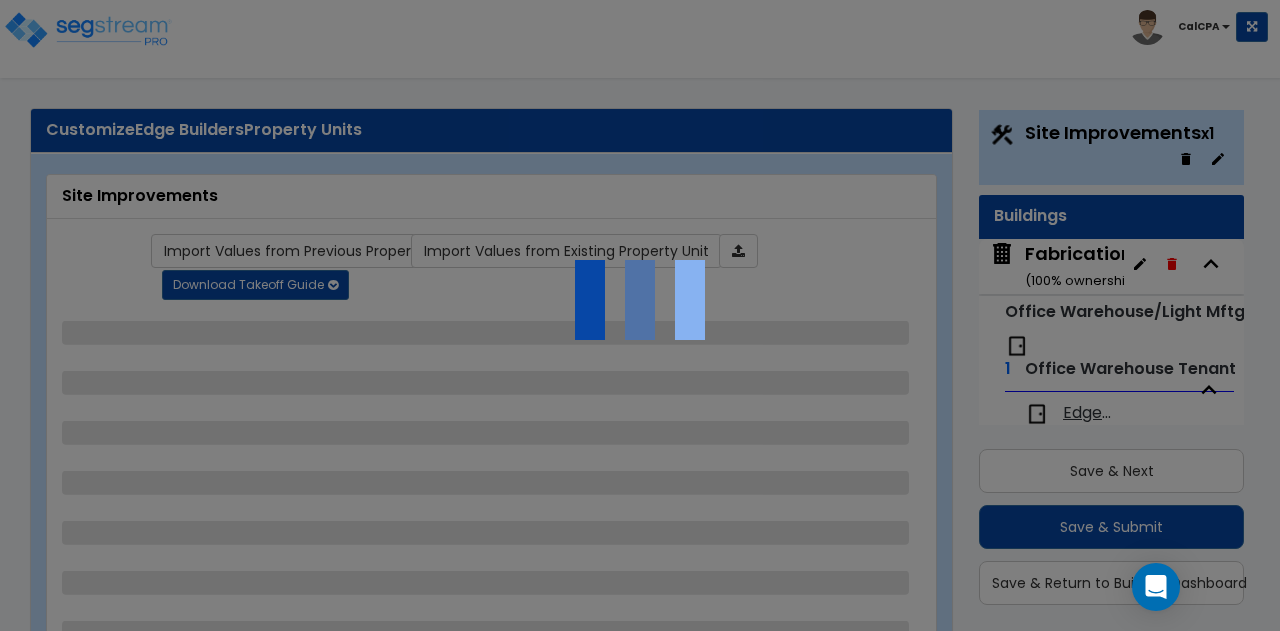 select on "3" 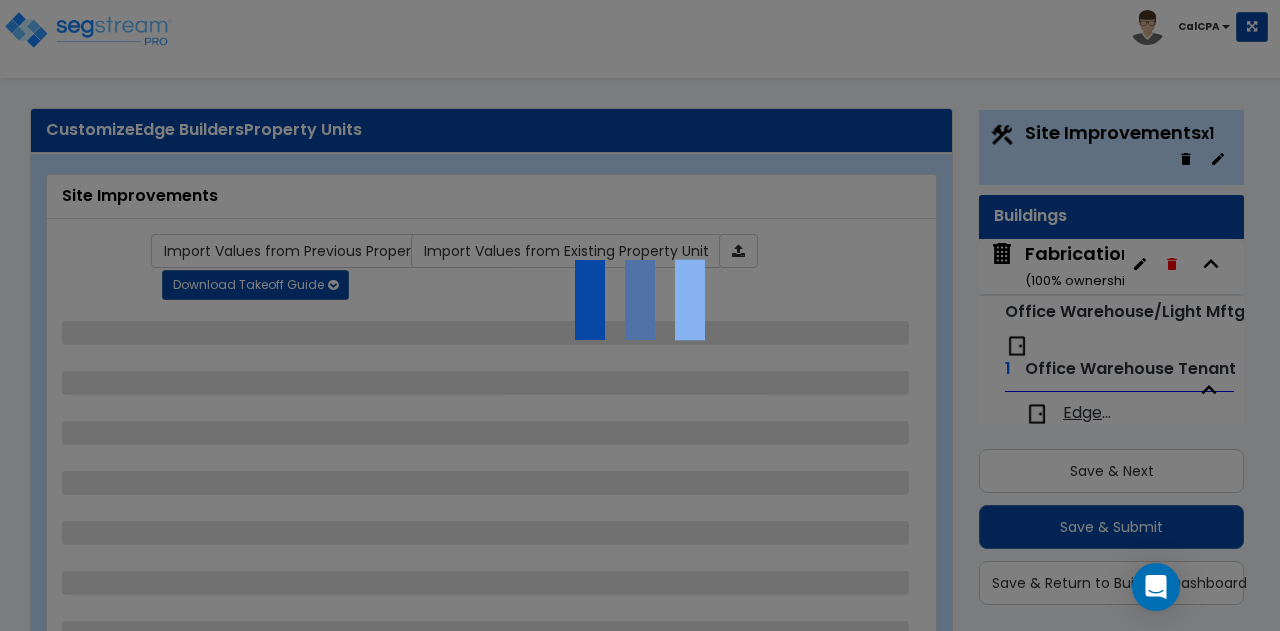 select on "3" 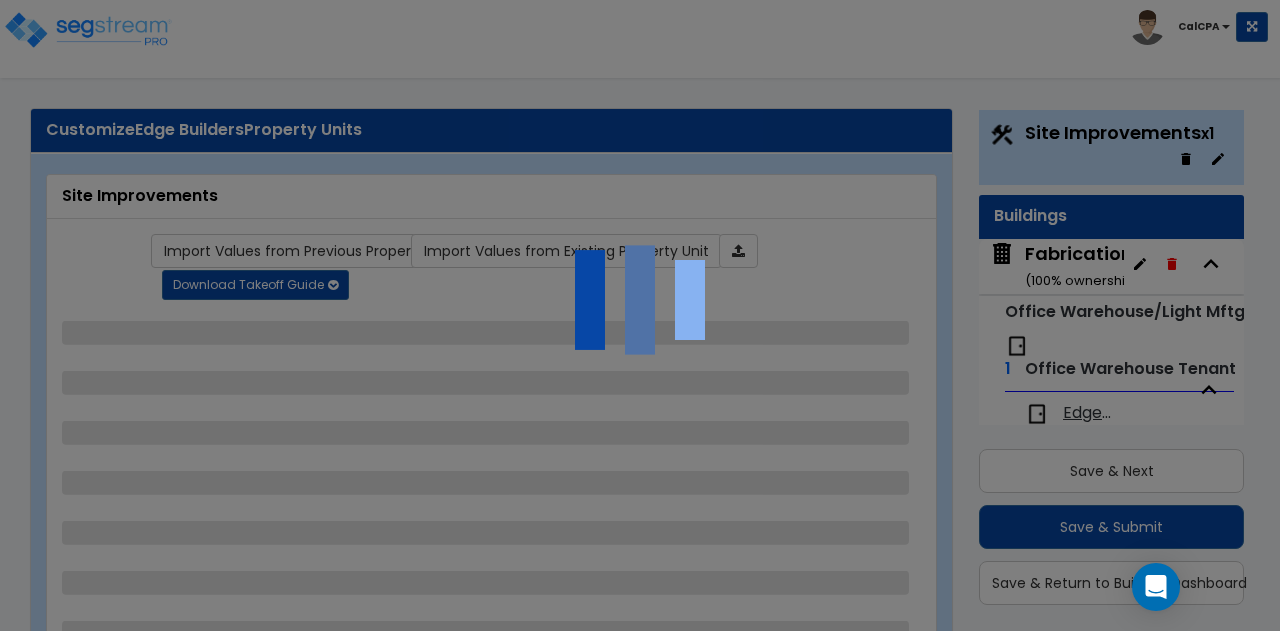 select on "3" 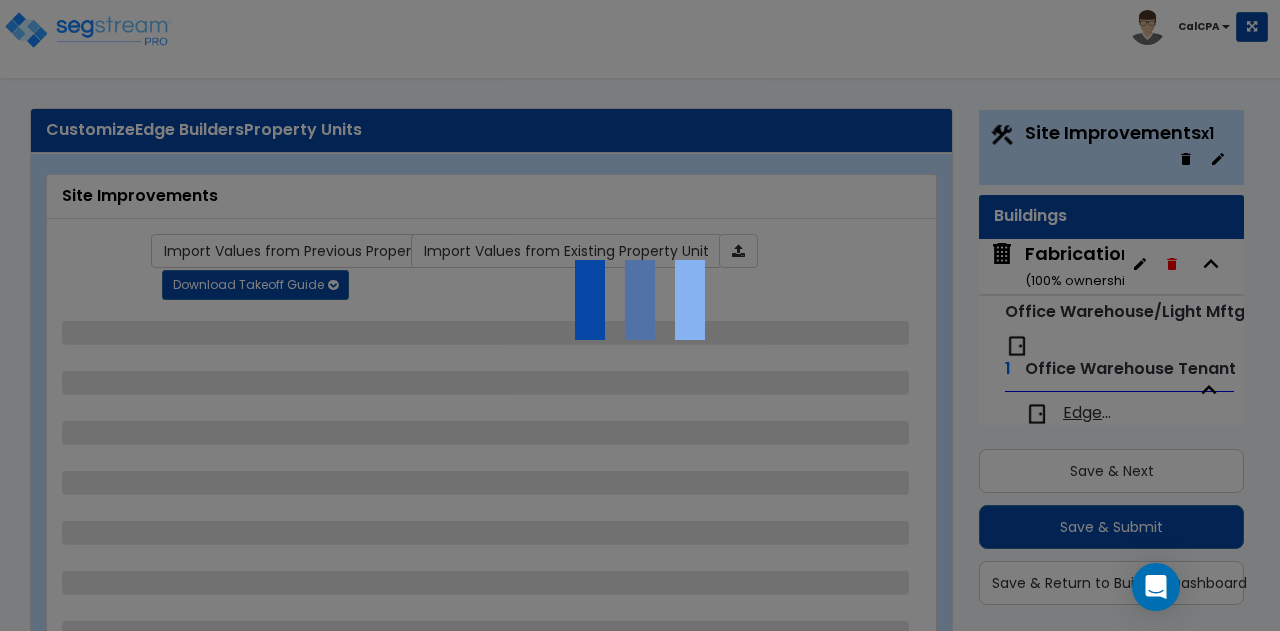 select on "3" 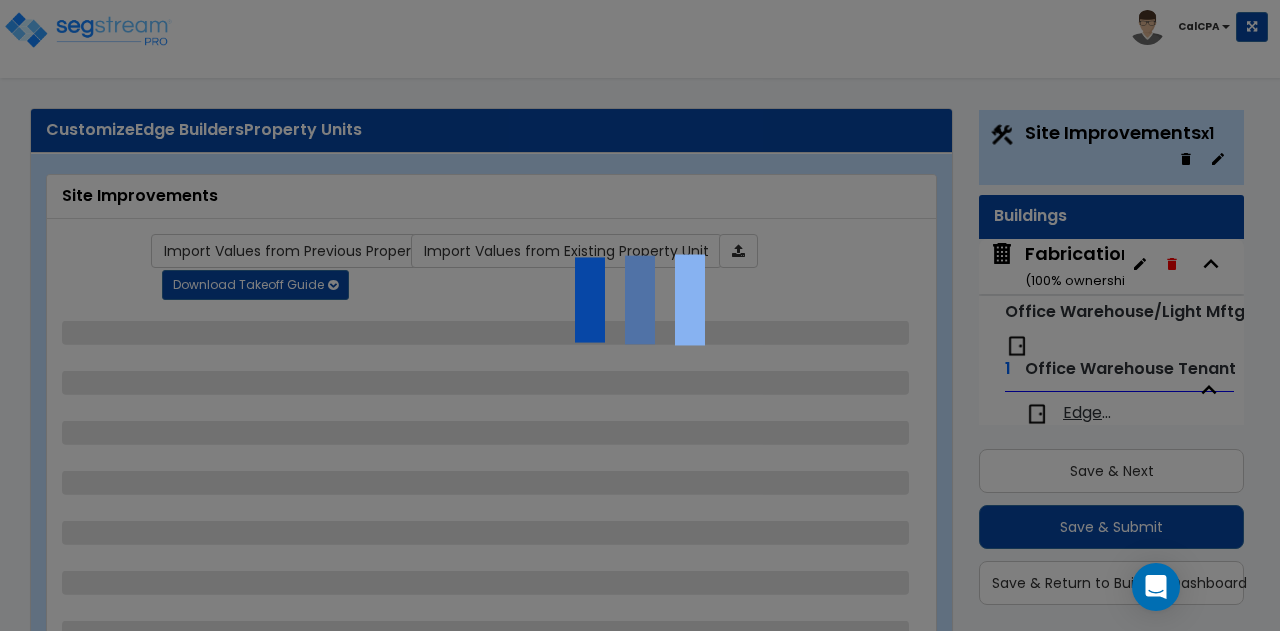 select on "2" 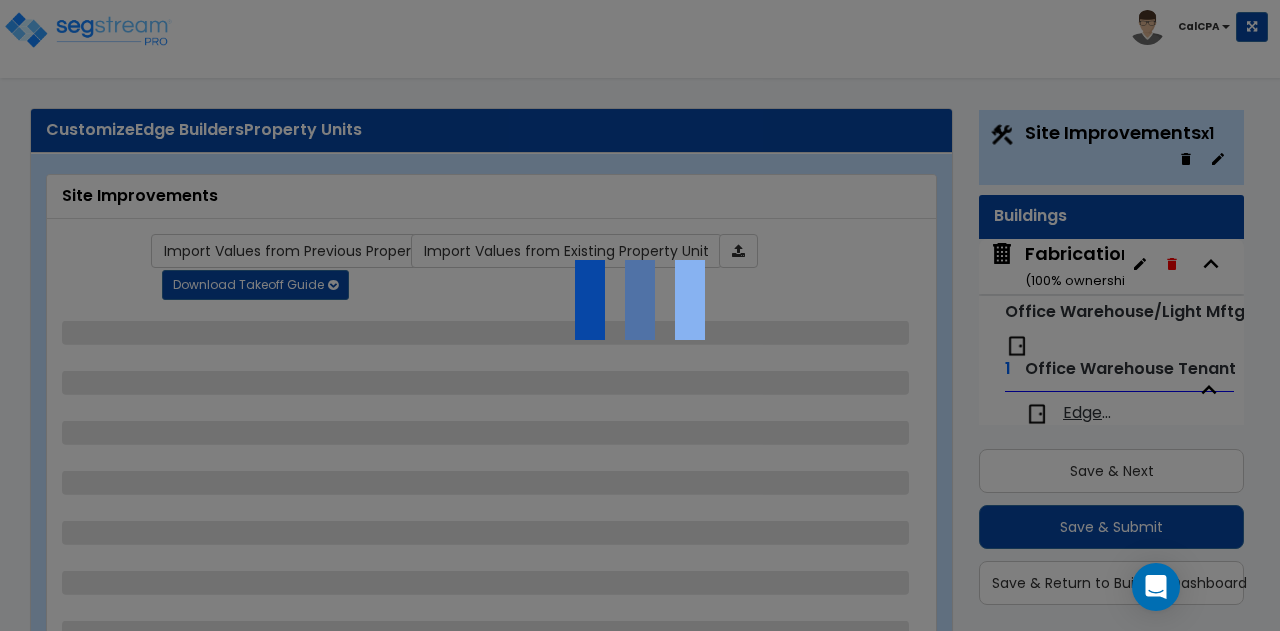 select on "1" 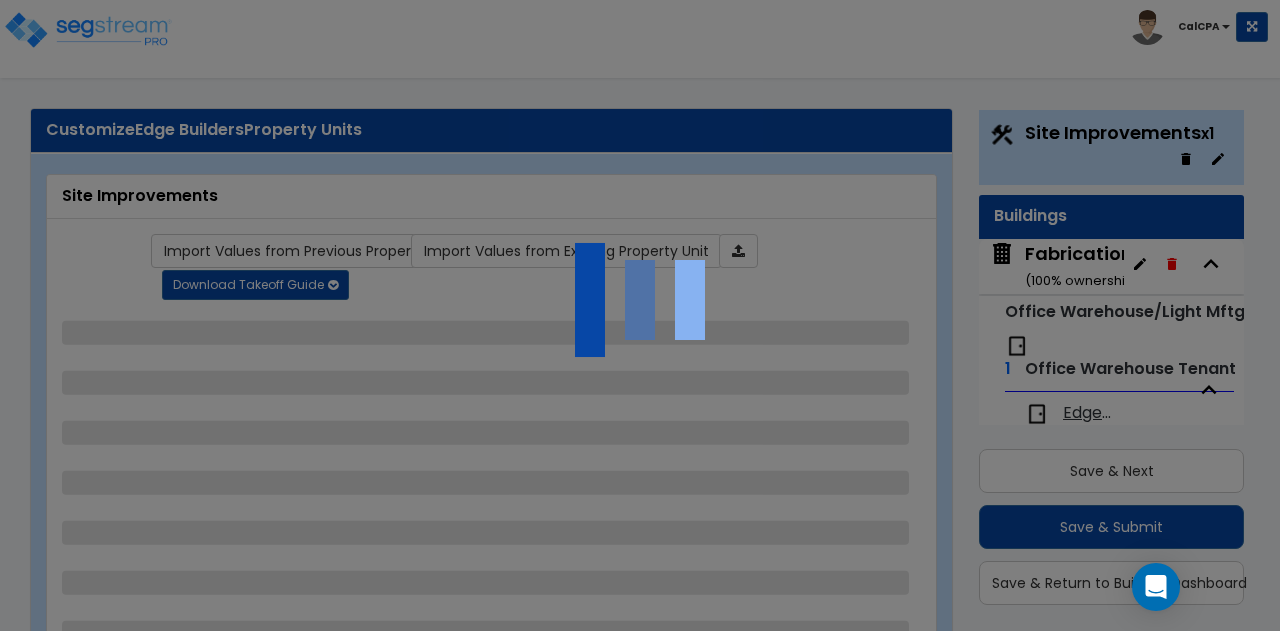 select on "3" 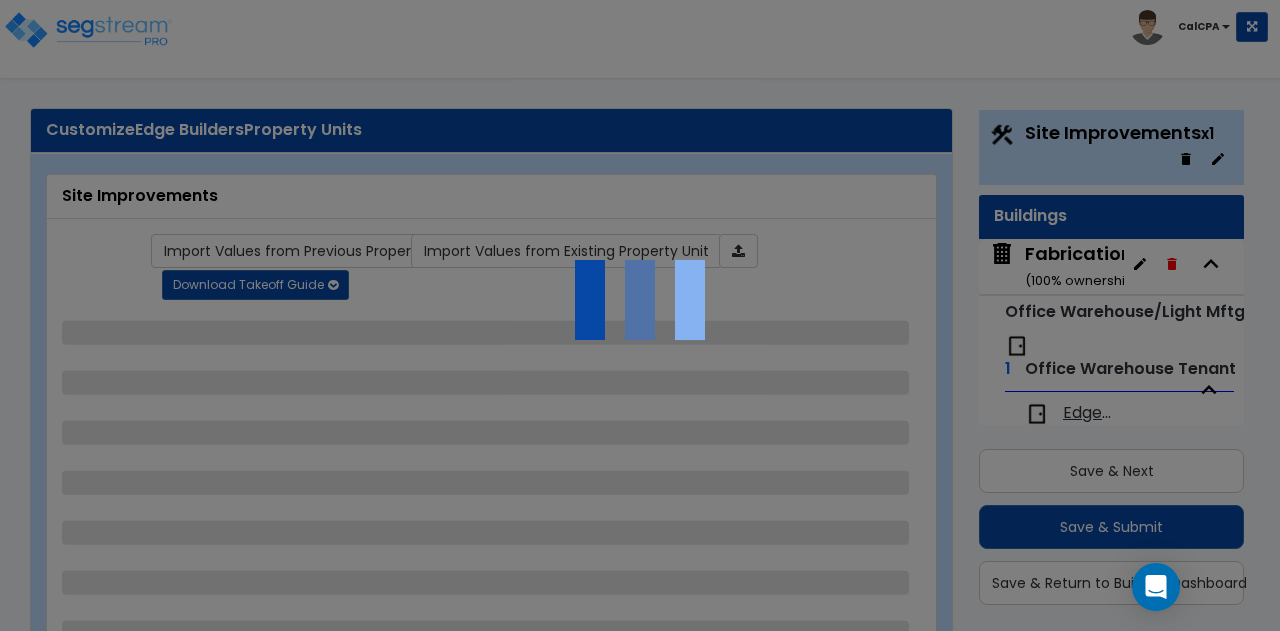select on "2" 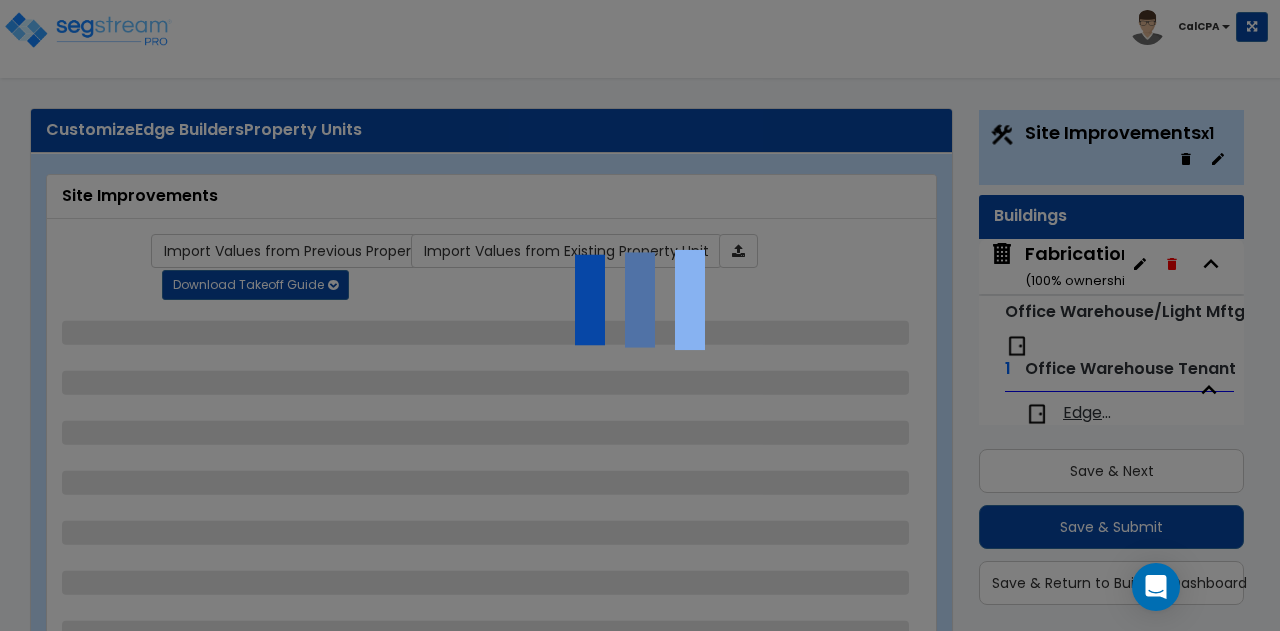 select on "2" 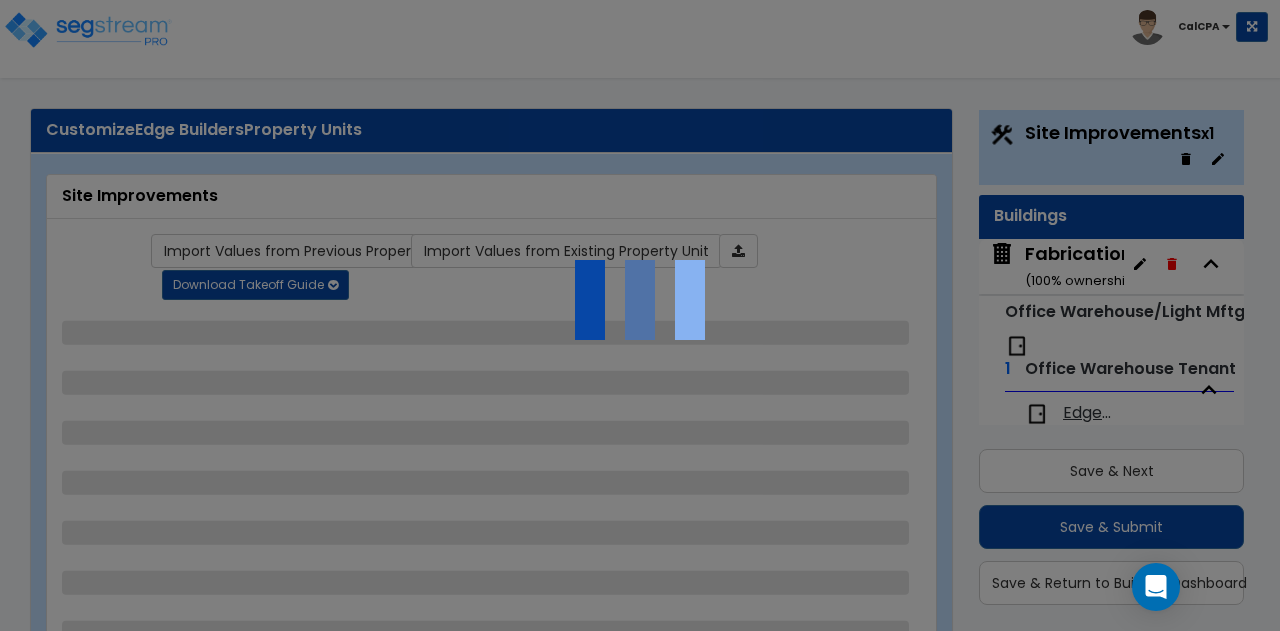select on "1" 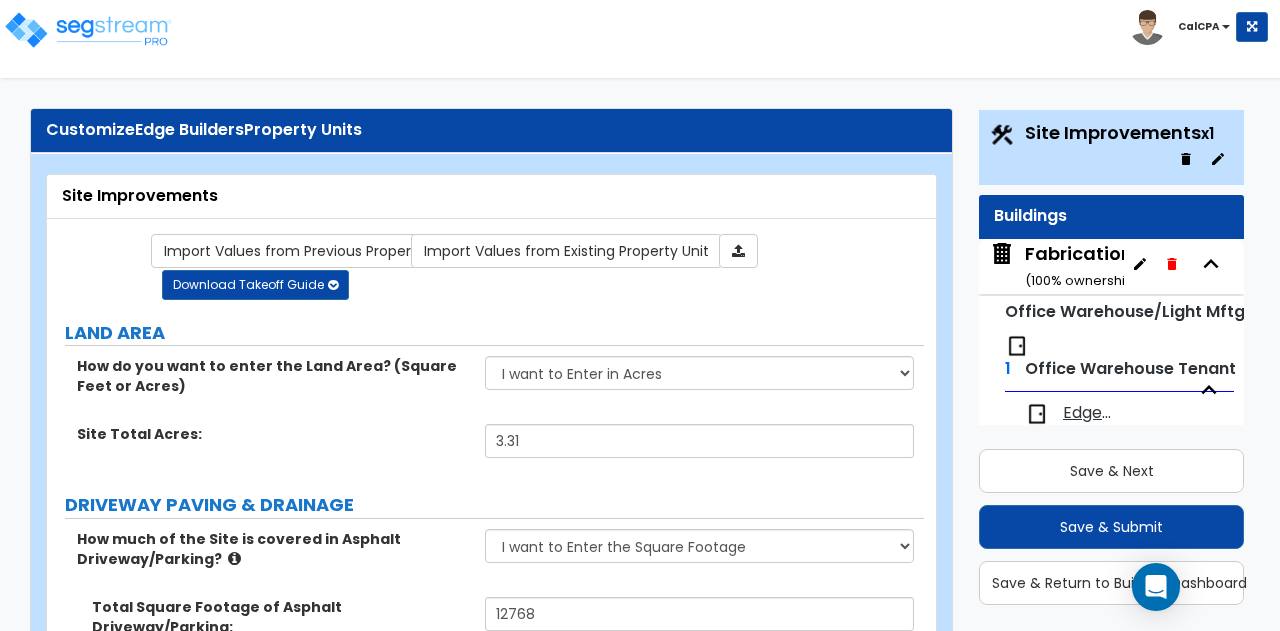 click on "Edgebulder tenant" at bounding box center [1087, 413] 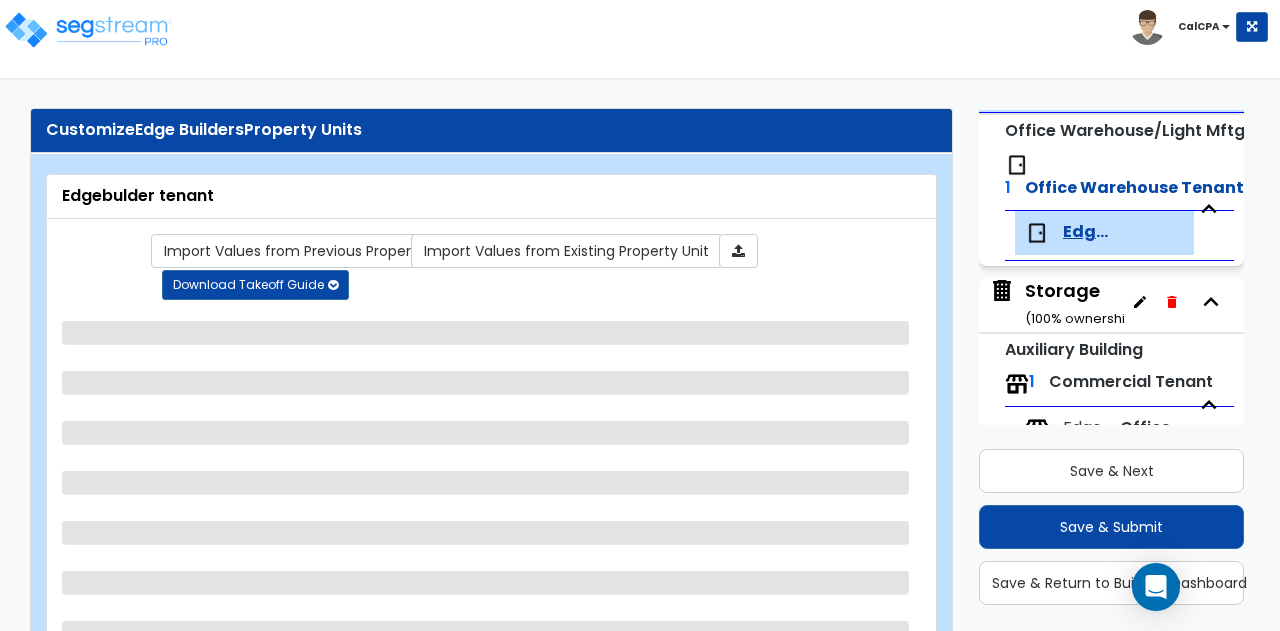 scroll, scrollTop: 280, scrollLeft: 0, axis: vertical 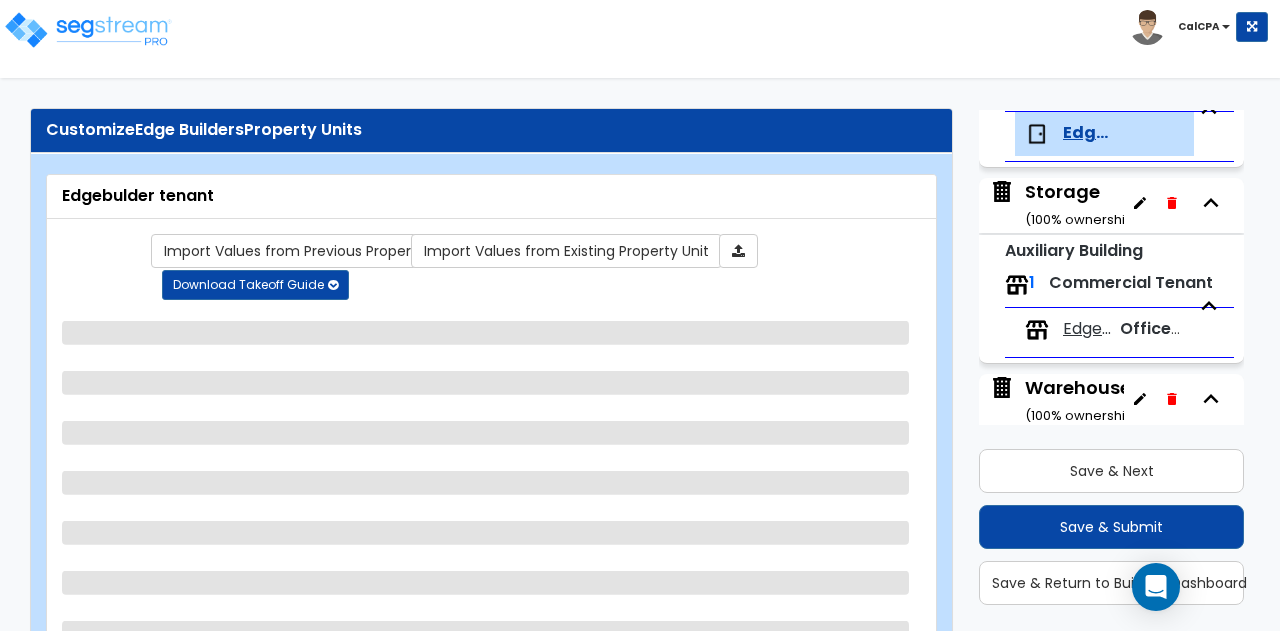 select on "2" 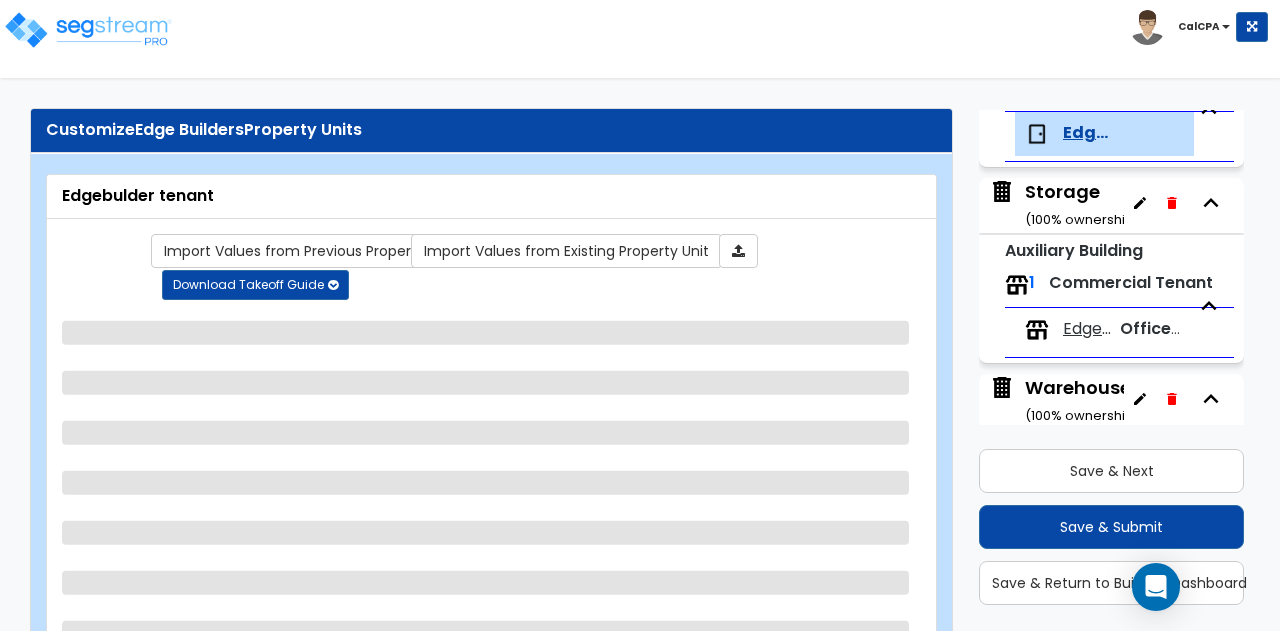 select on "1" 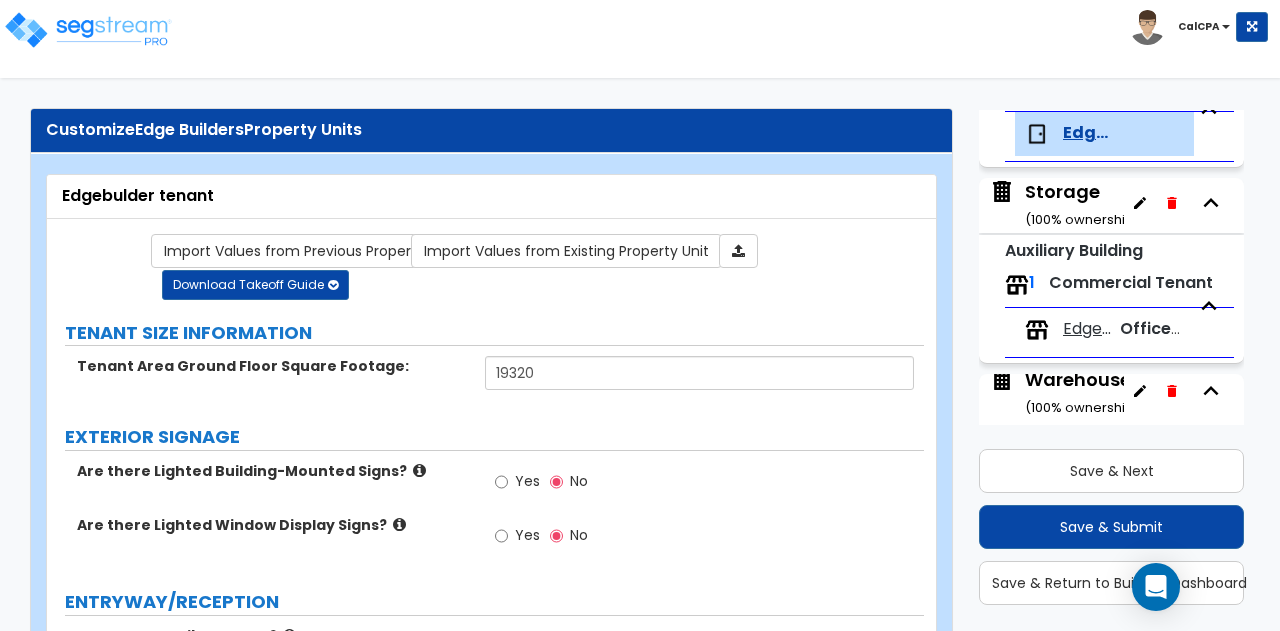 scroll, scrollTop: 0, scrollLeft: 0, axis: both 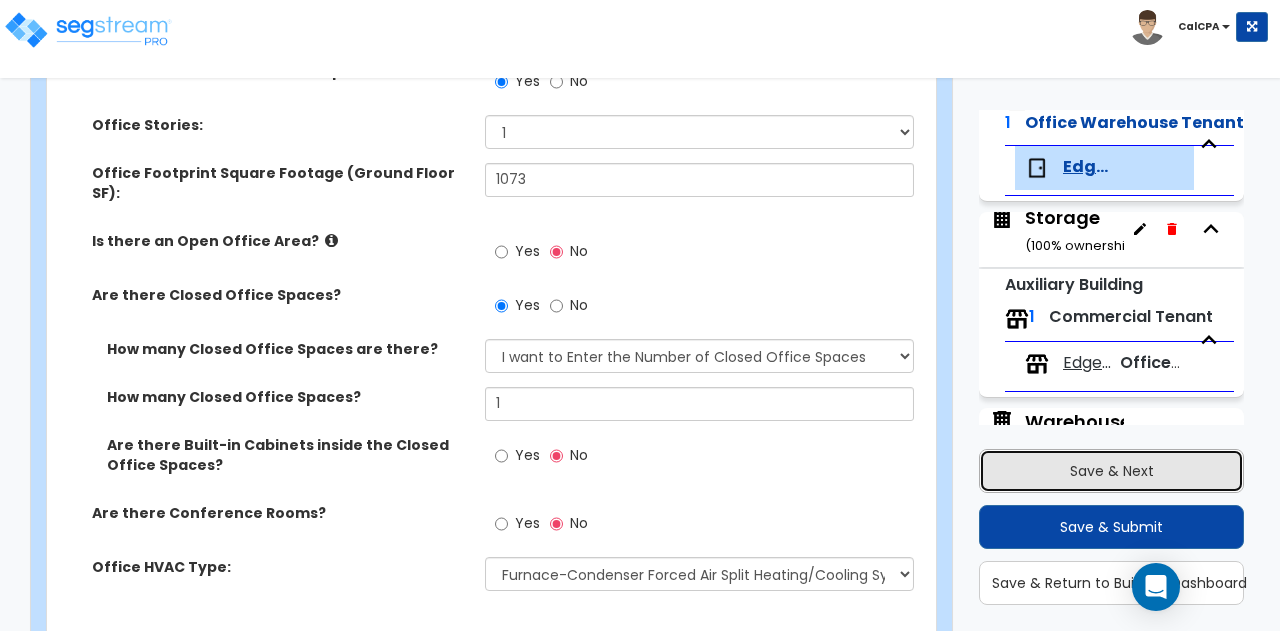 click on "Save & Next" at bounding box center (1111, 471) 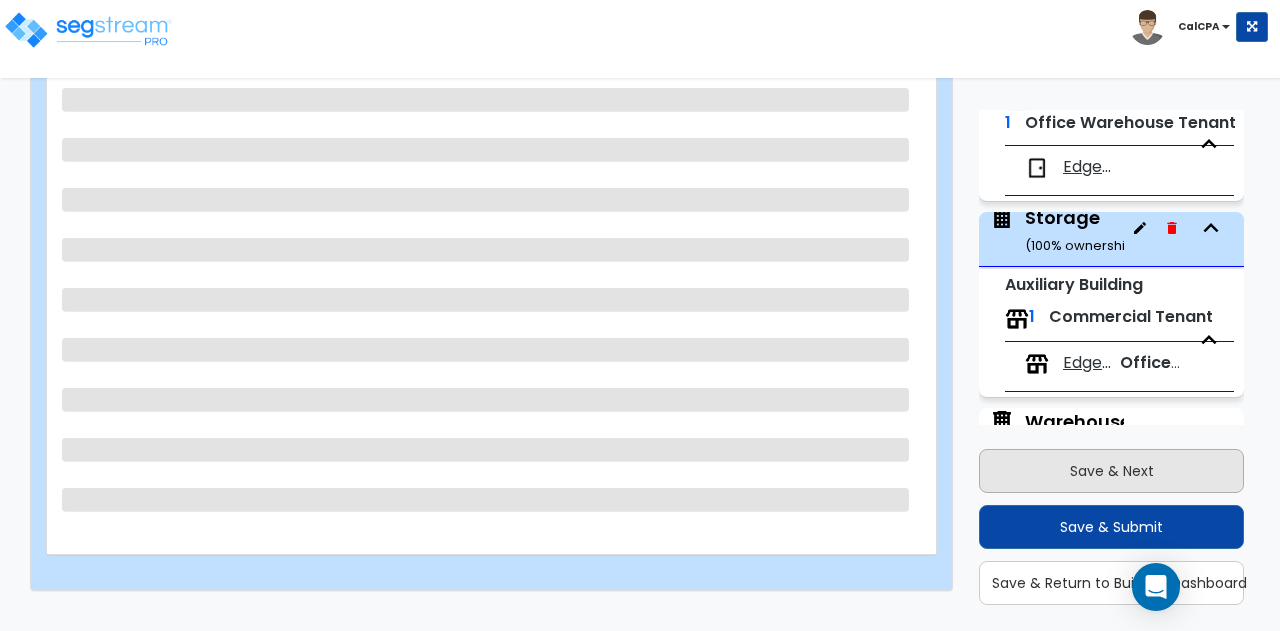 scroll, scrollTop: 279, scrollLeft: 0, axis: vertical 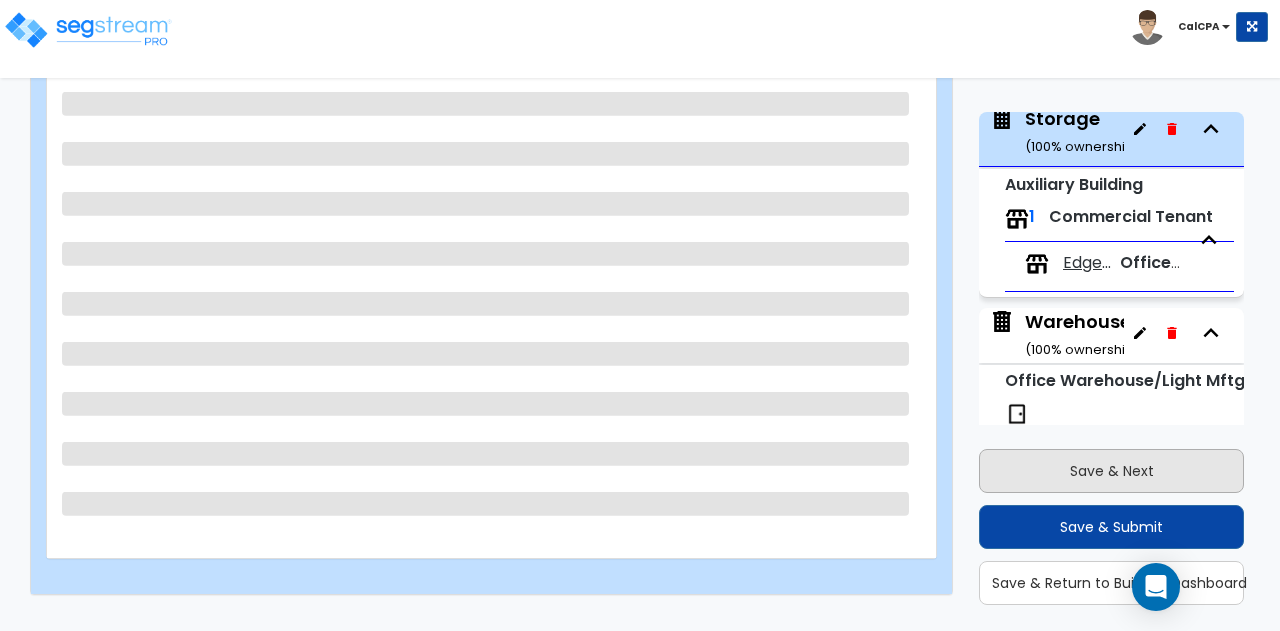 select on "4" 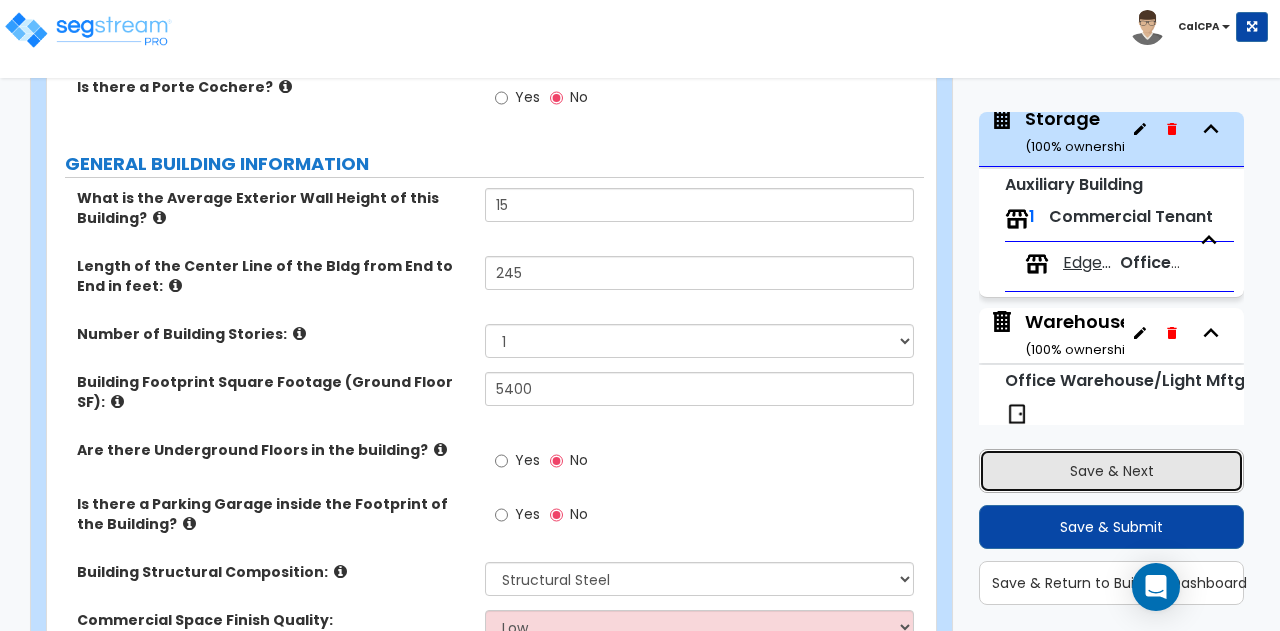 click on "Save & Next" at bounding box center (1111, 471) 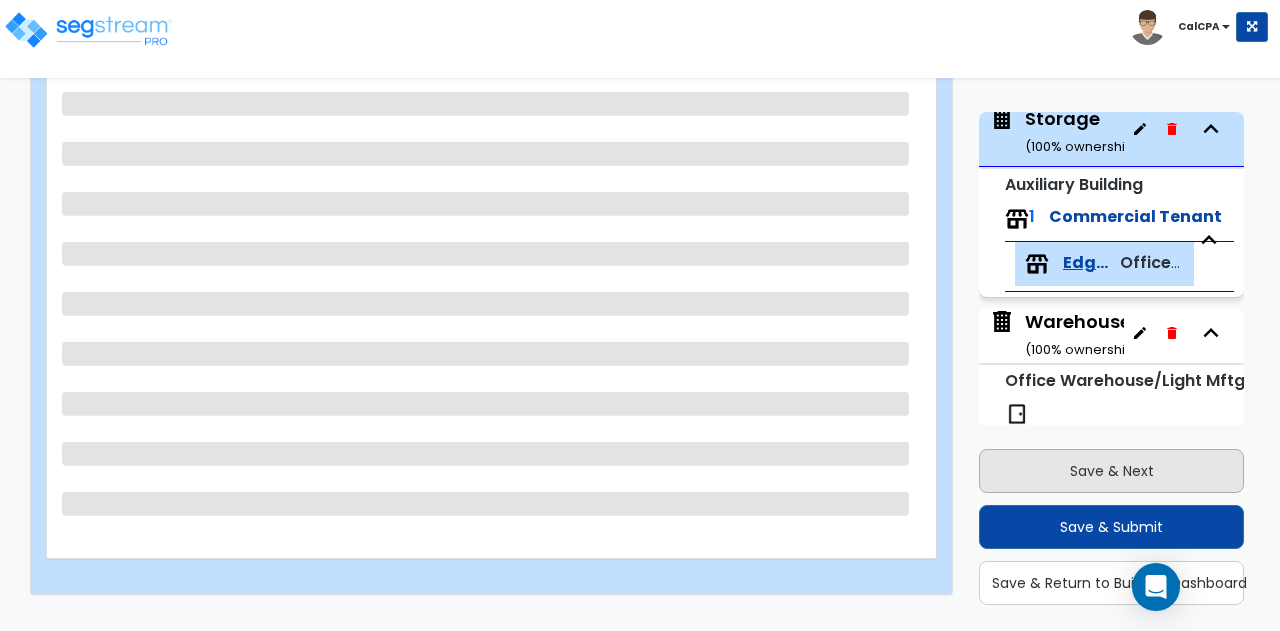 scroll, scrollTop: 86, scrollLeft: 0, axis: vertical 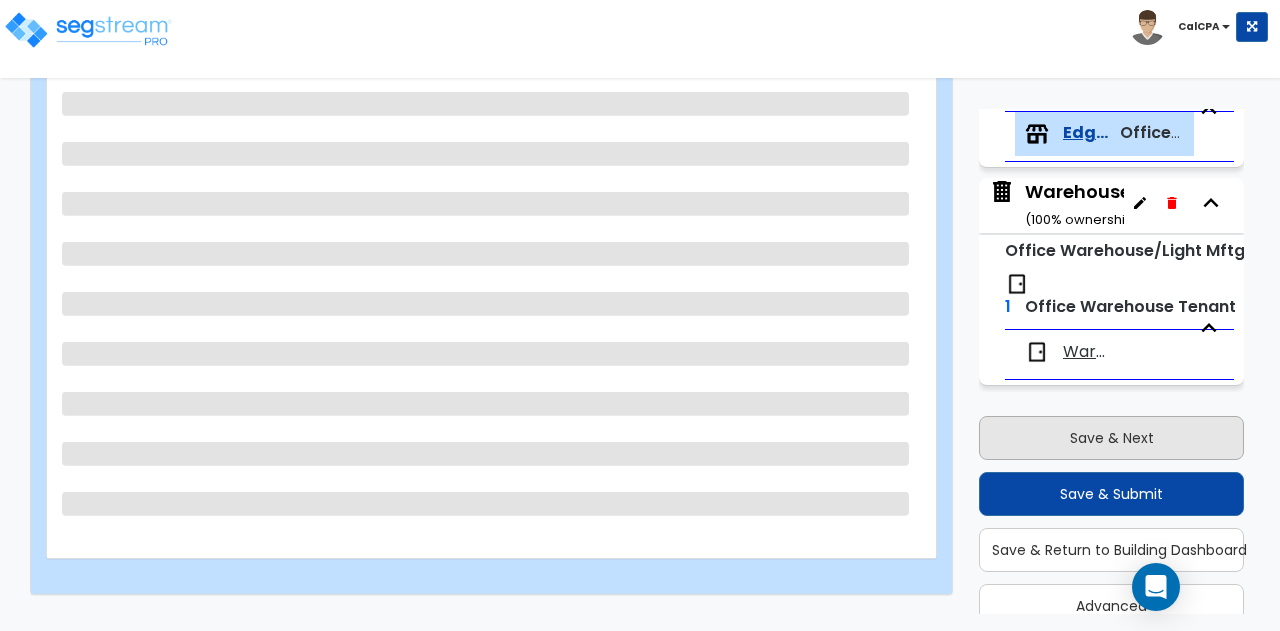 select on "1" 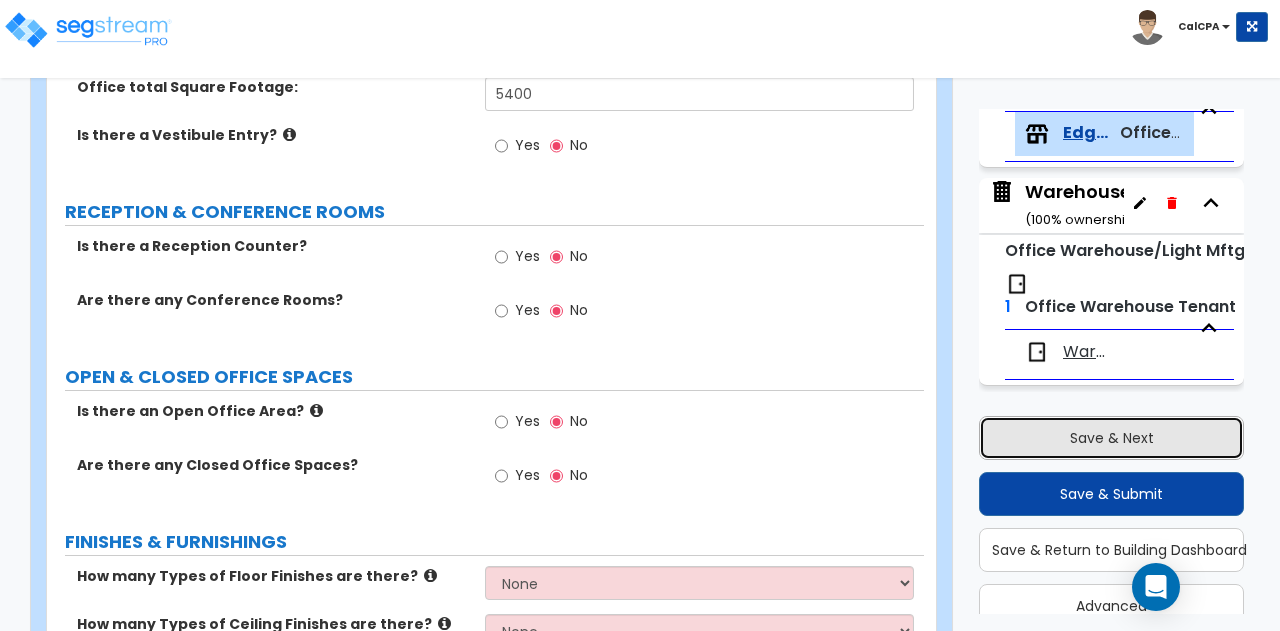 click on "Save & Next" at bounding box center (1111, 438) 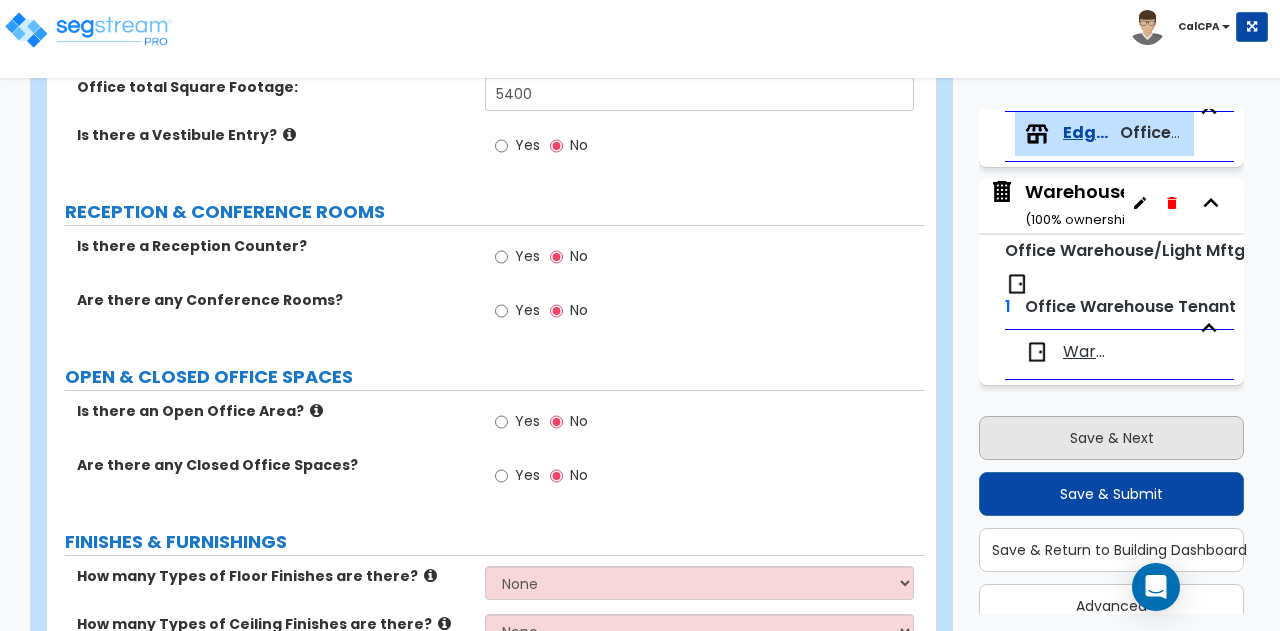 scroll, scrollTop: 8, scrollLeft: 0, axis: vertical 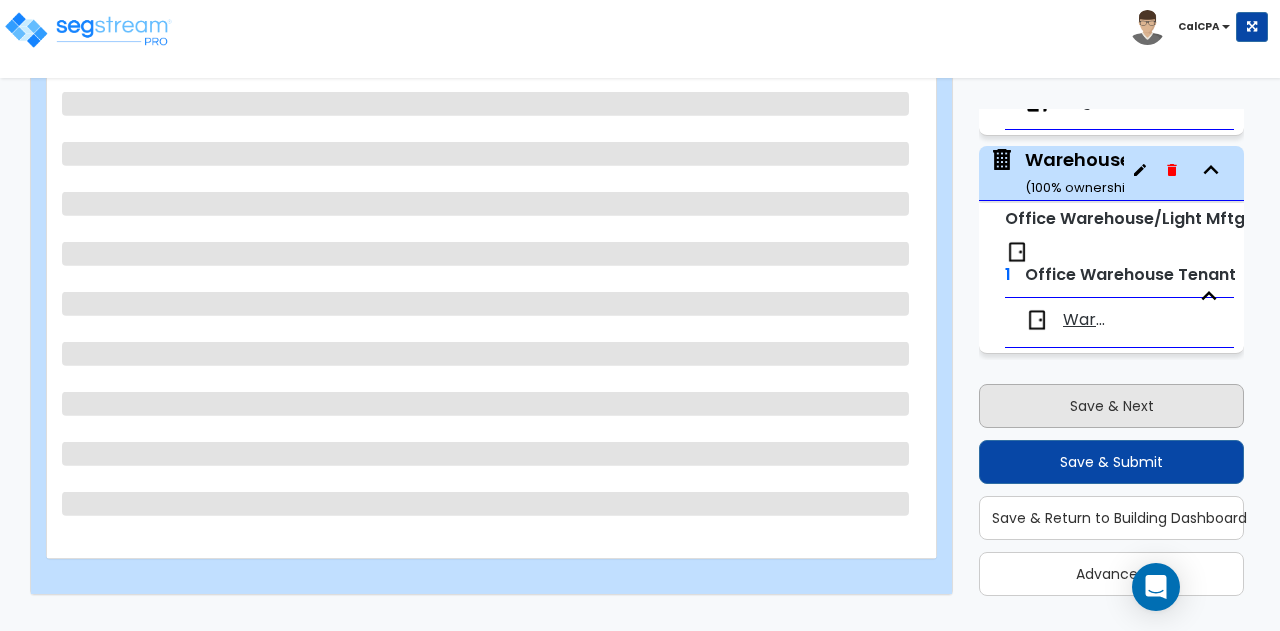 select on "1" 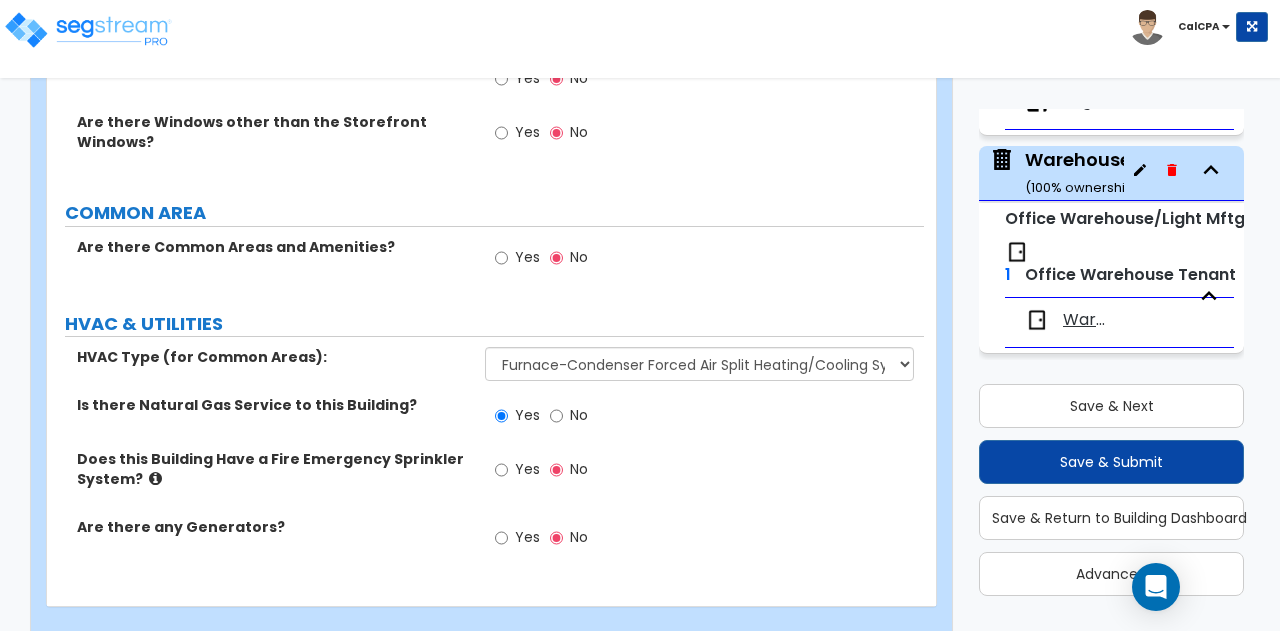 scroll, scrollTop: 2724, scrollLeft: 0, axis: vertical 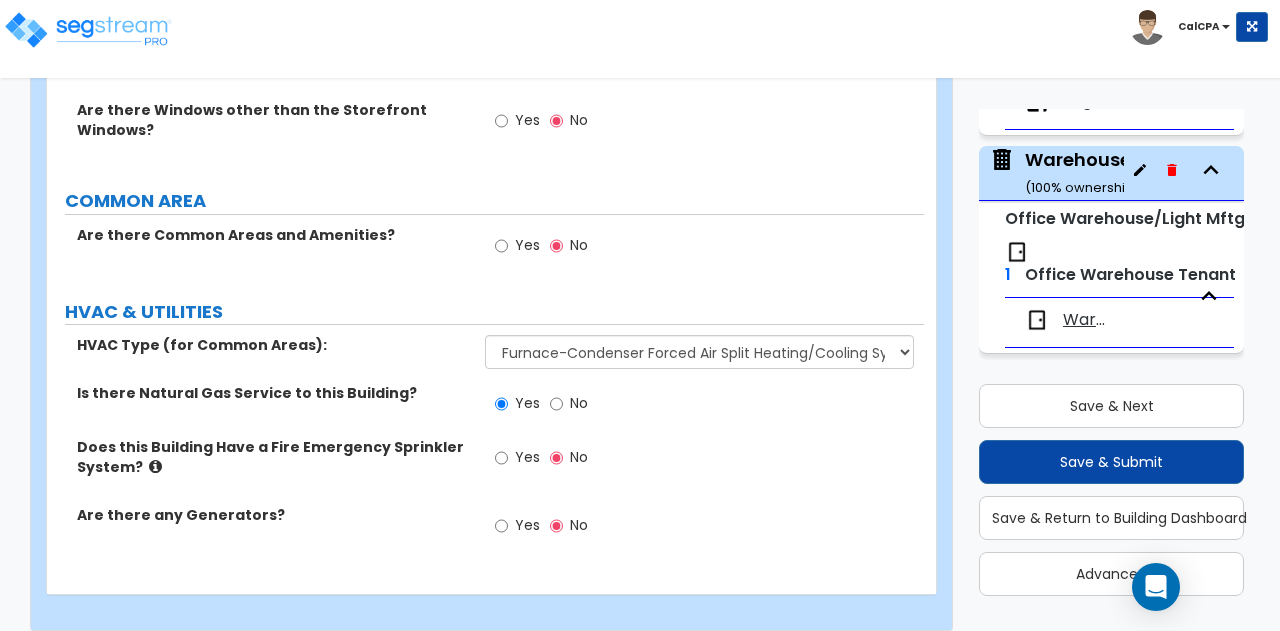 click on "Warehouse Tenant v2" at bounding box center (1087, 320) 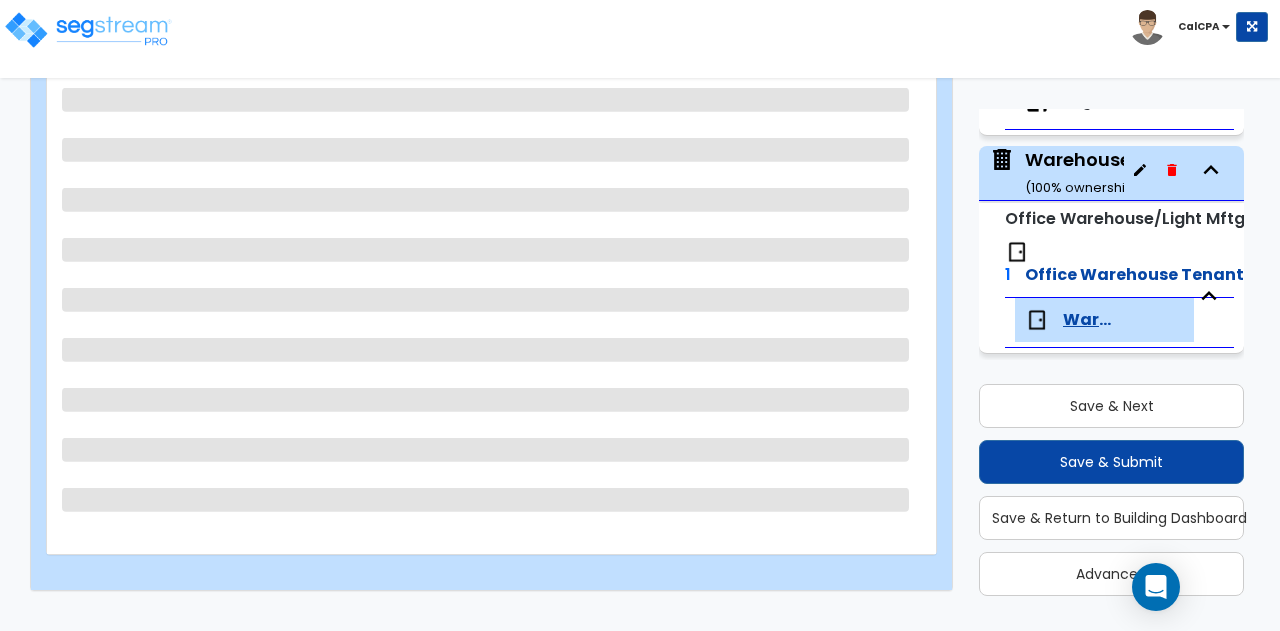 scroll, scrollTop: 279, scrollLeft: 0, axis: vertical 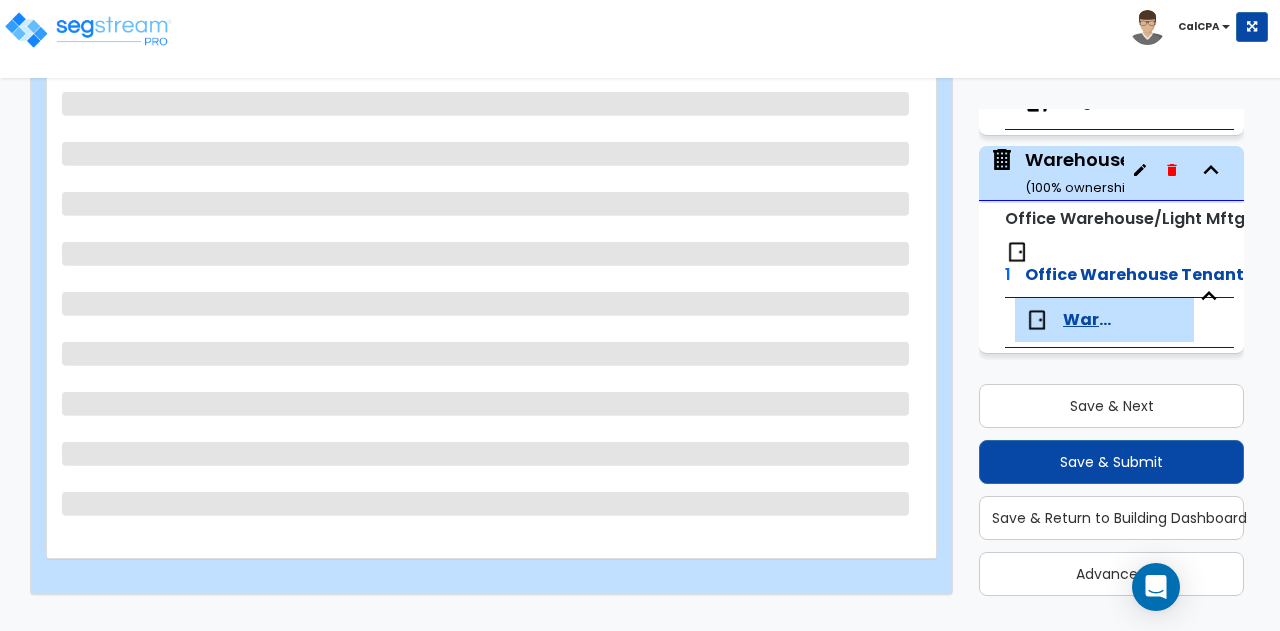 select on "2" 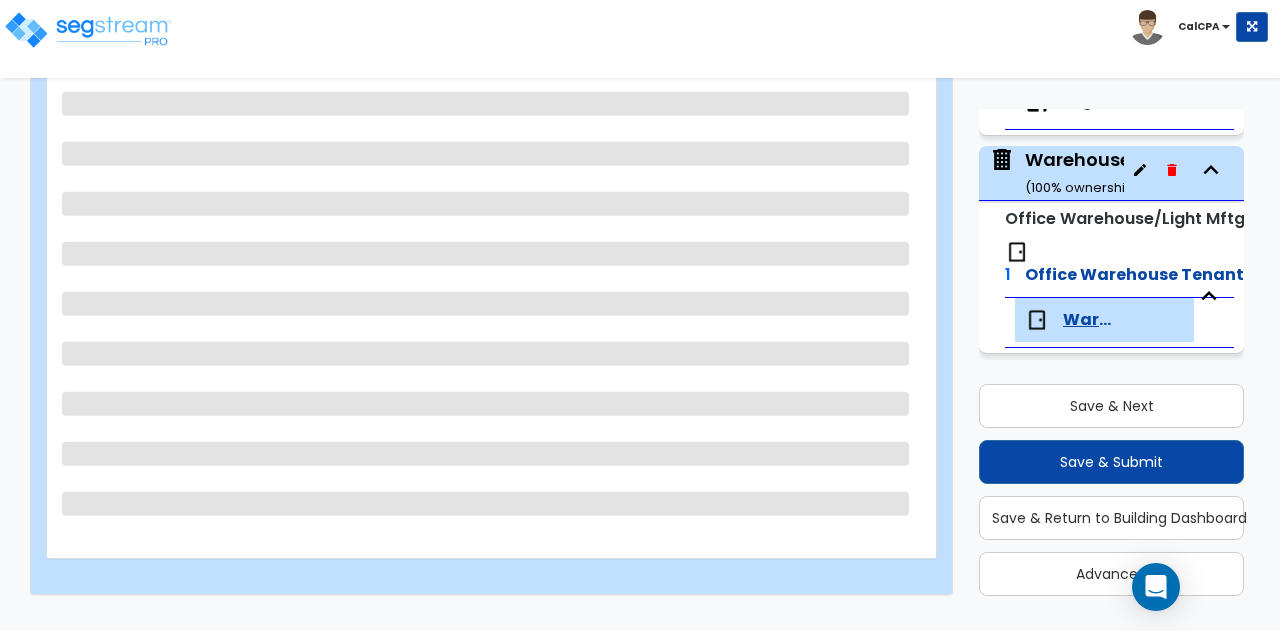 select on "2" 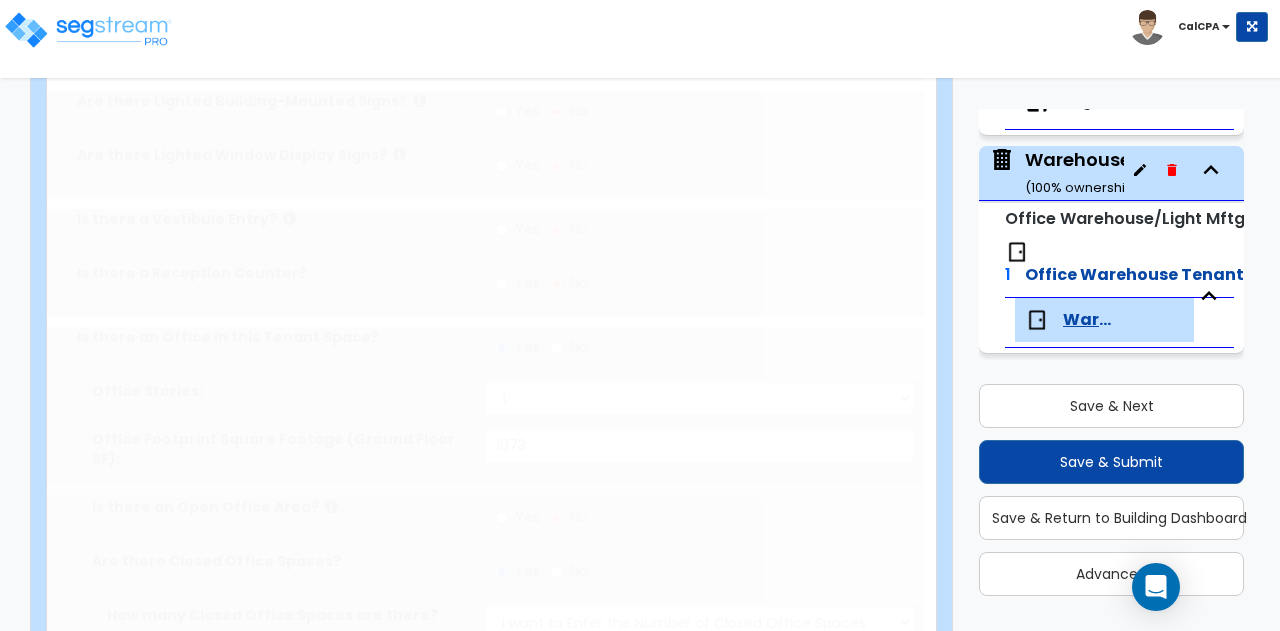 type on "1" 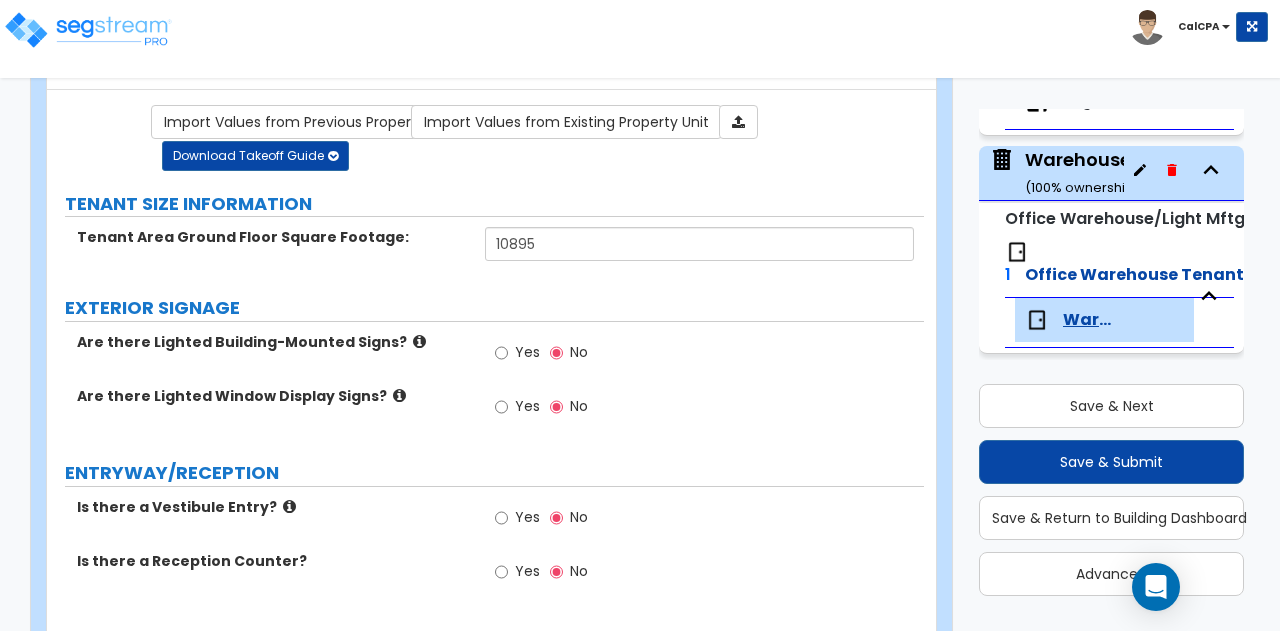 scroll, scrollTop: 108, scrollLeft: 0, axis: vertical 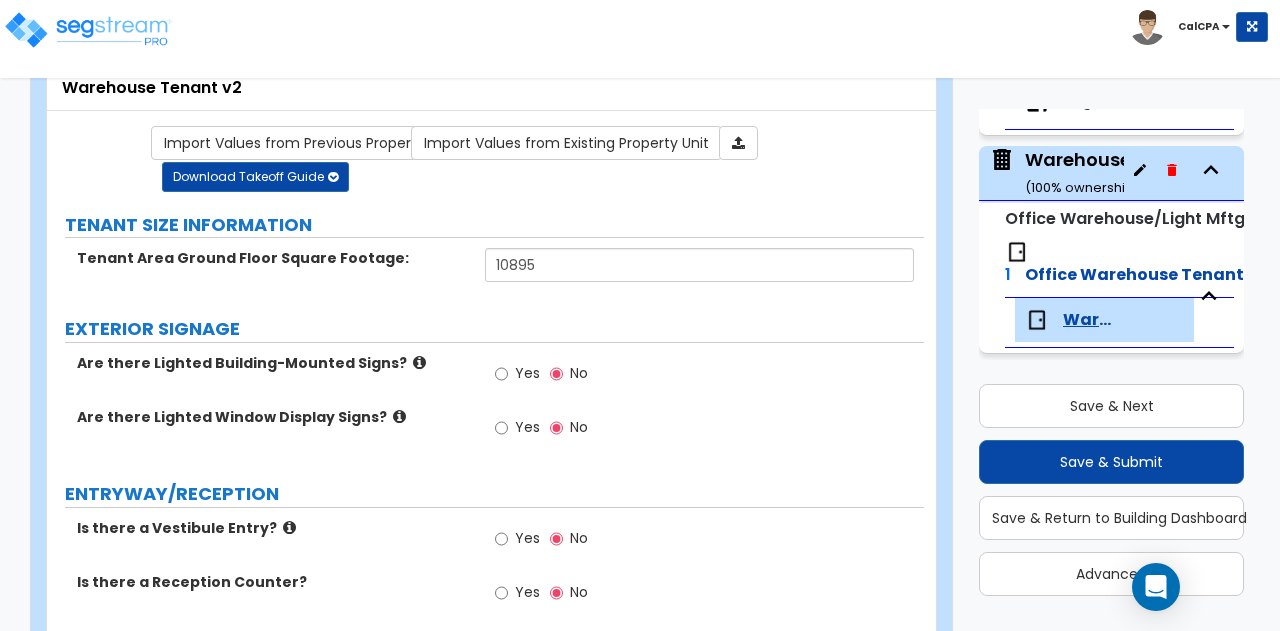 click on "Warehouse v2 ( 100 % ownership)" at bounding box center (1091, 172) 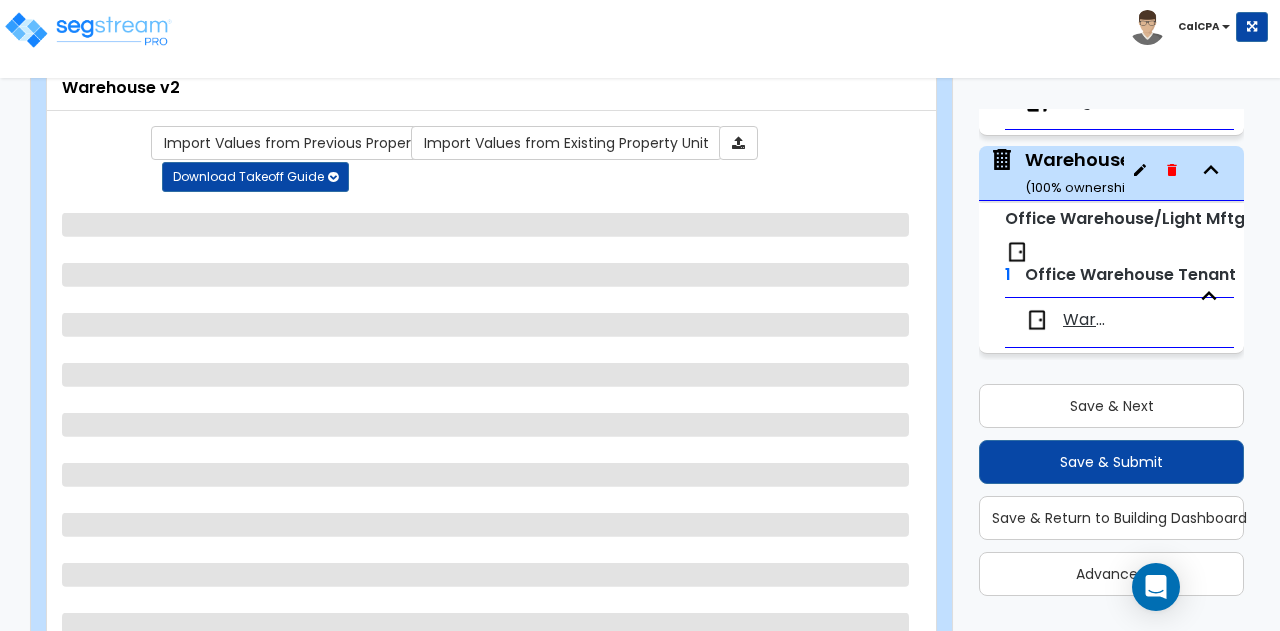 select on "1" 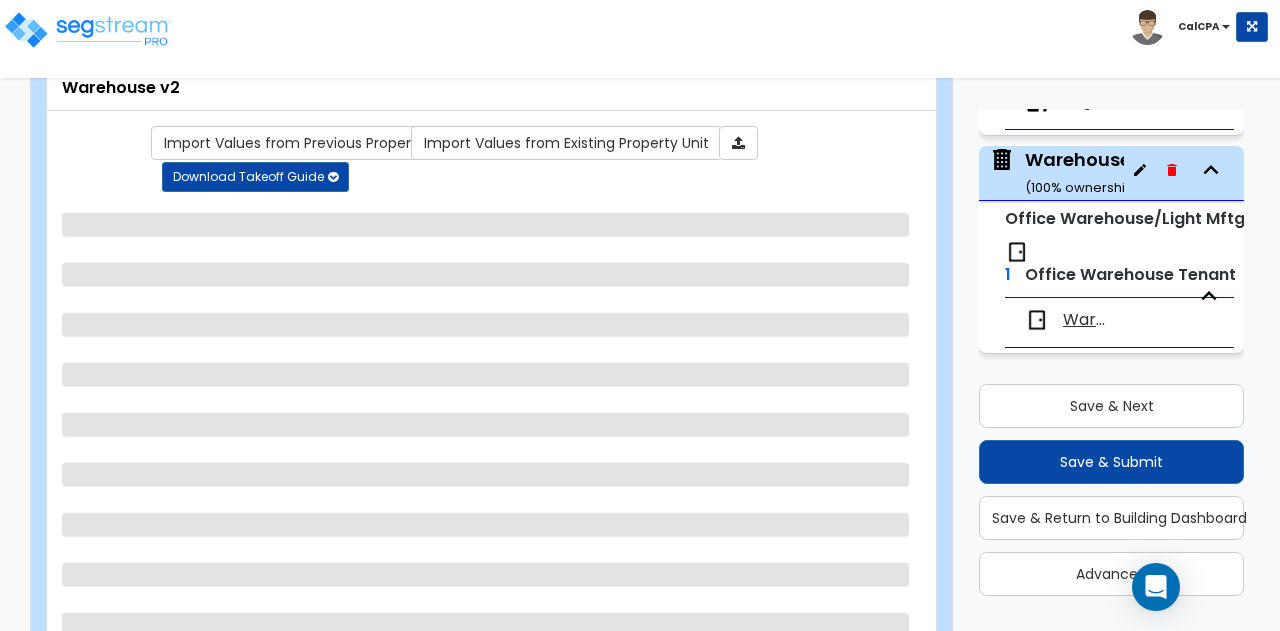 select on "2" 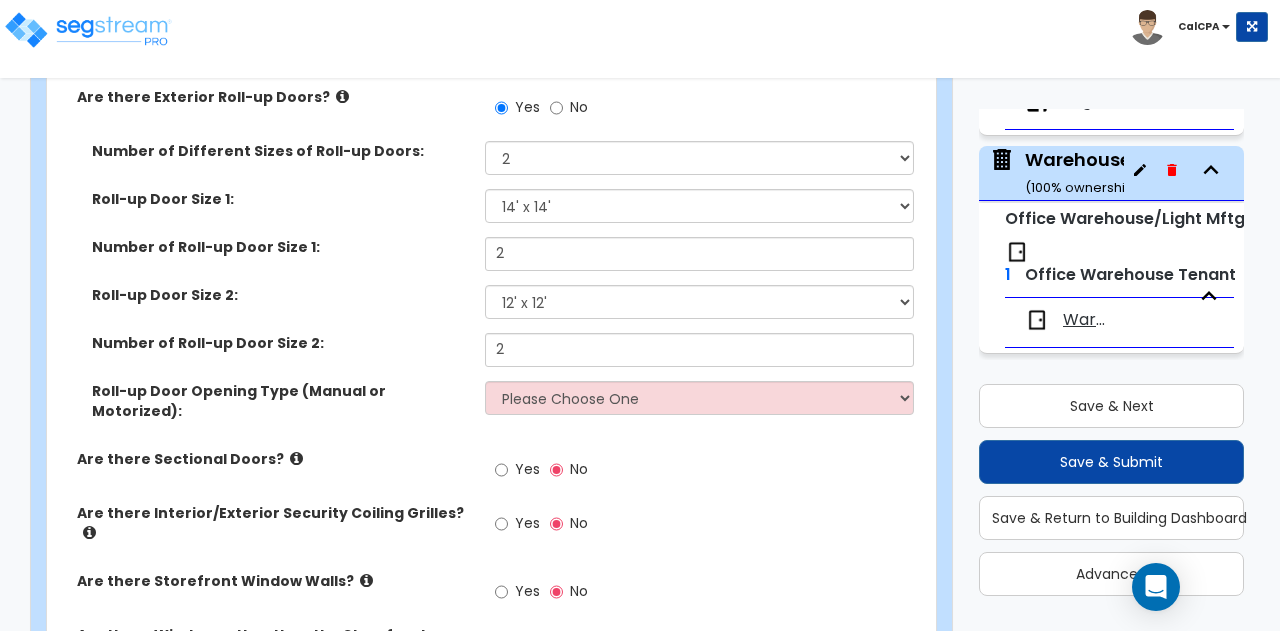 scroll, scrollTop: 2204, scrollLeft: 0, axis: vertical 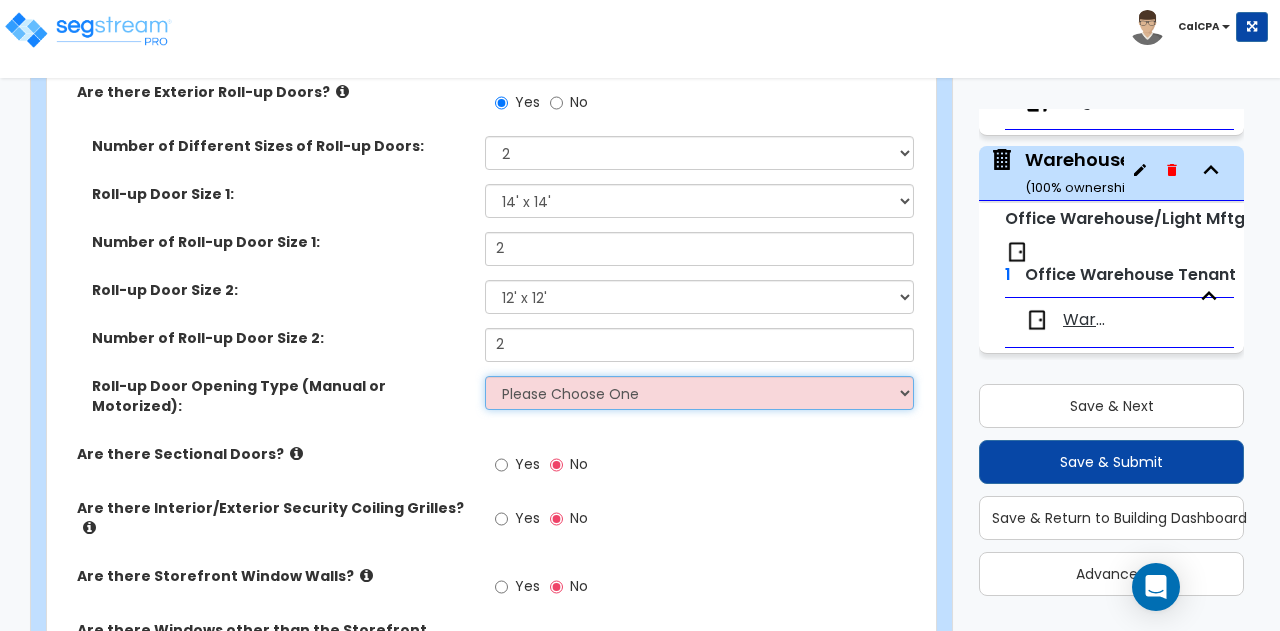 drag, startPoint x: 579, startPoint y: 391, endPoint x: 460, endPoint y: 410, distance: 120.50726 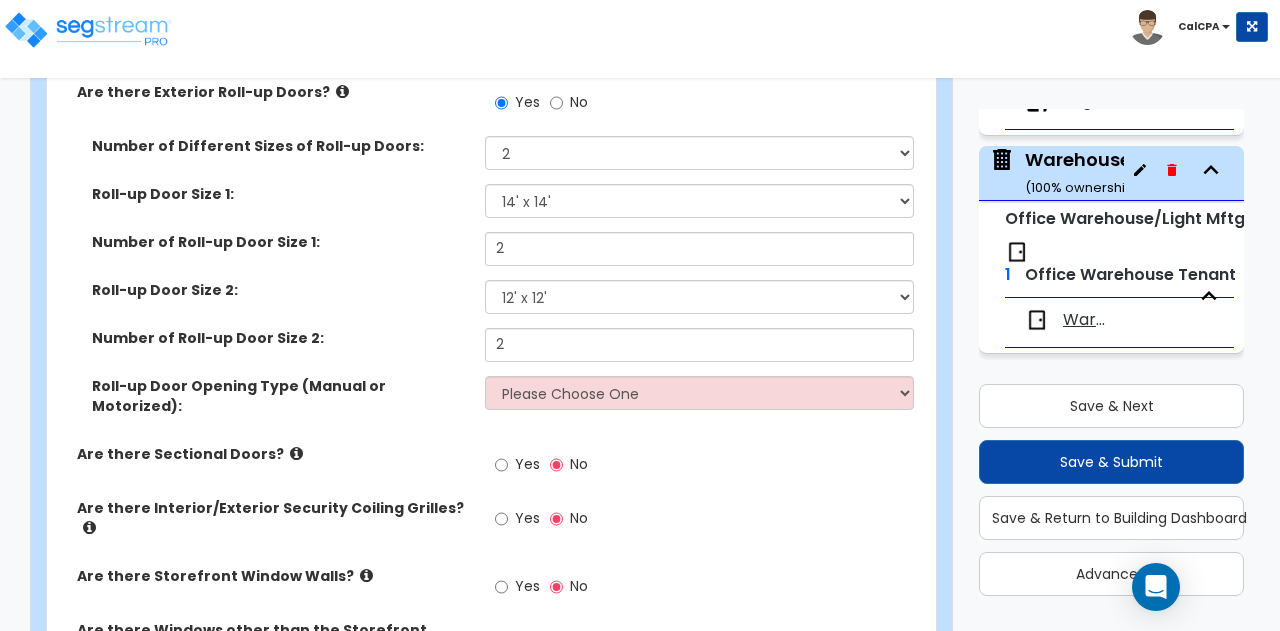 click on "Roll-up Door Opening Type (Manual or Motorized): Please Choose One All Manual All Motorized Some are Motorized" at bounding box center [485, 410] 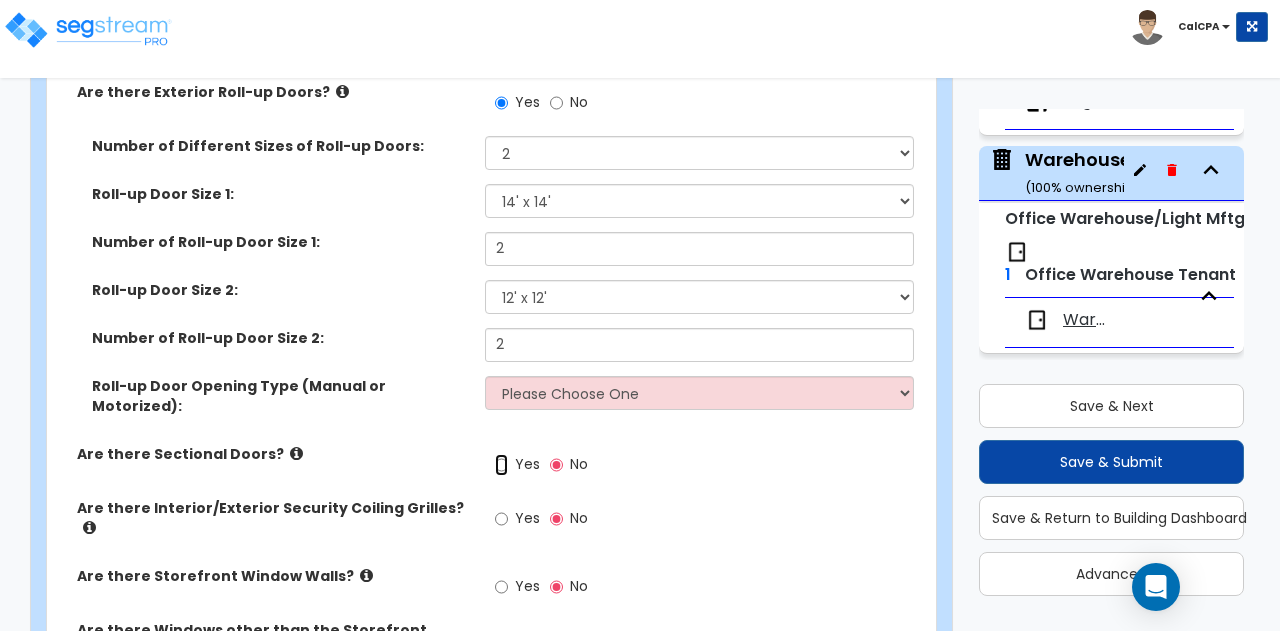 click on "Yes" at bounding box center (501, 465) 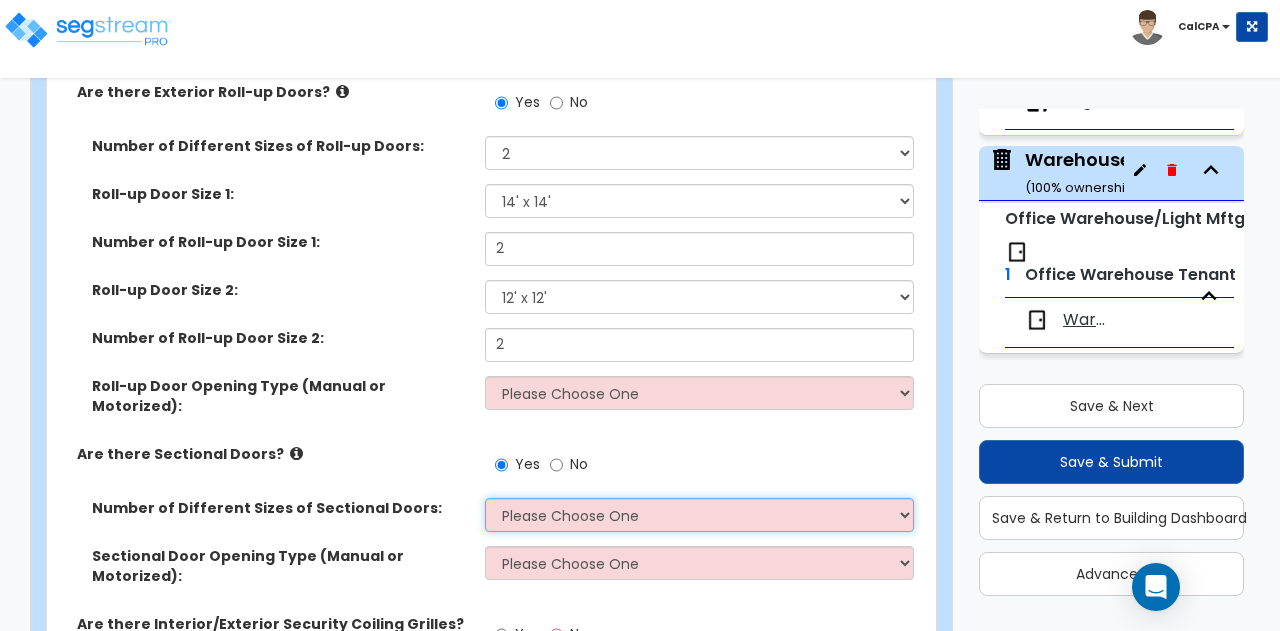 click on "Please Choose One 1 2 3" at bounding box center (699, 515) 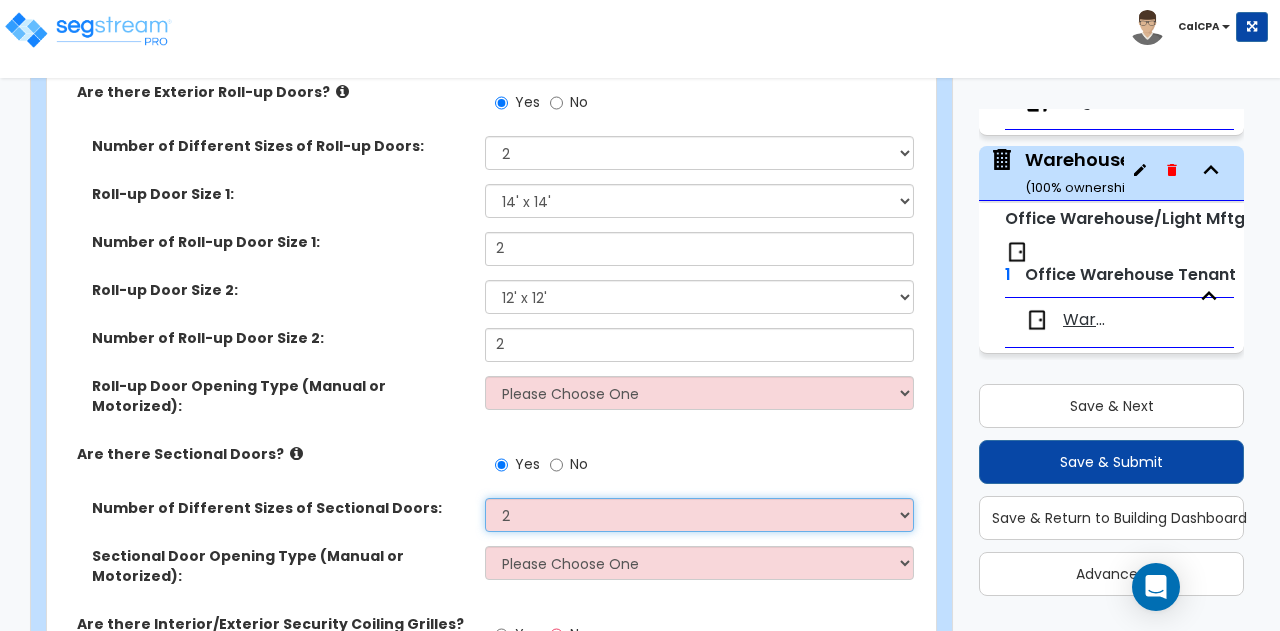 click on "Please Choose One 1 2 3" at bounding box center (699, 515) 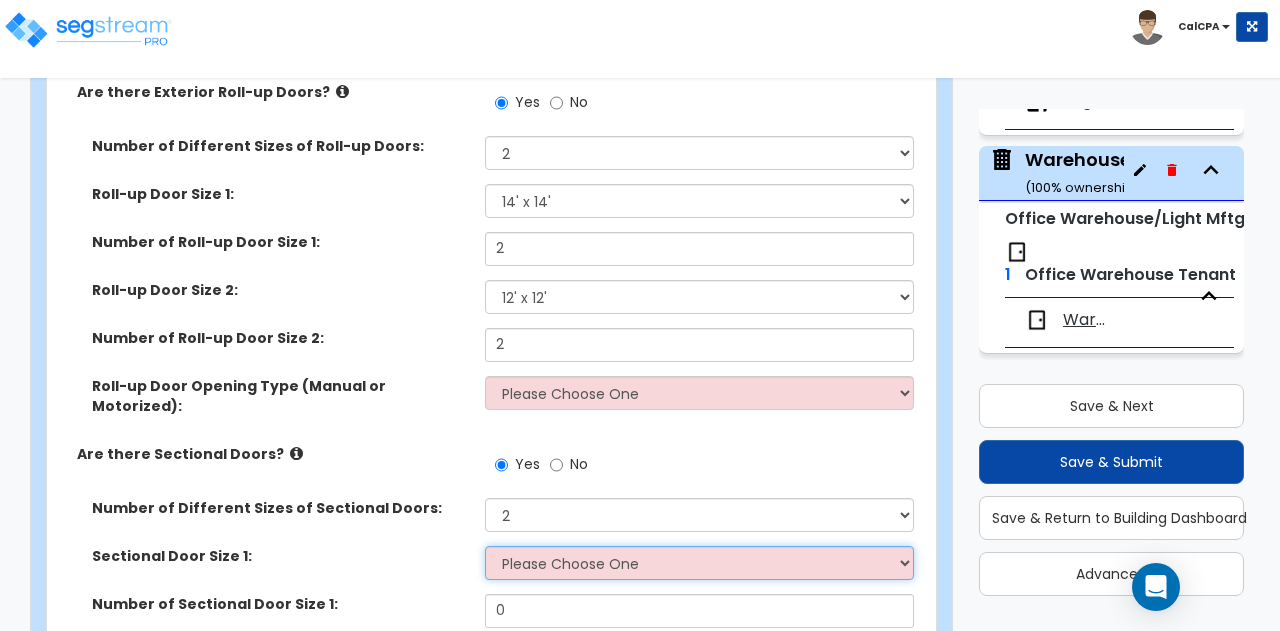 click on "Please Choose One 8' x 8' 10' x 10' 12' x 12' 20' x 14'" at bounding box center (699, 563) 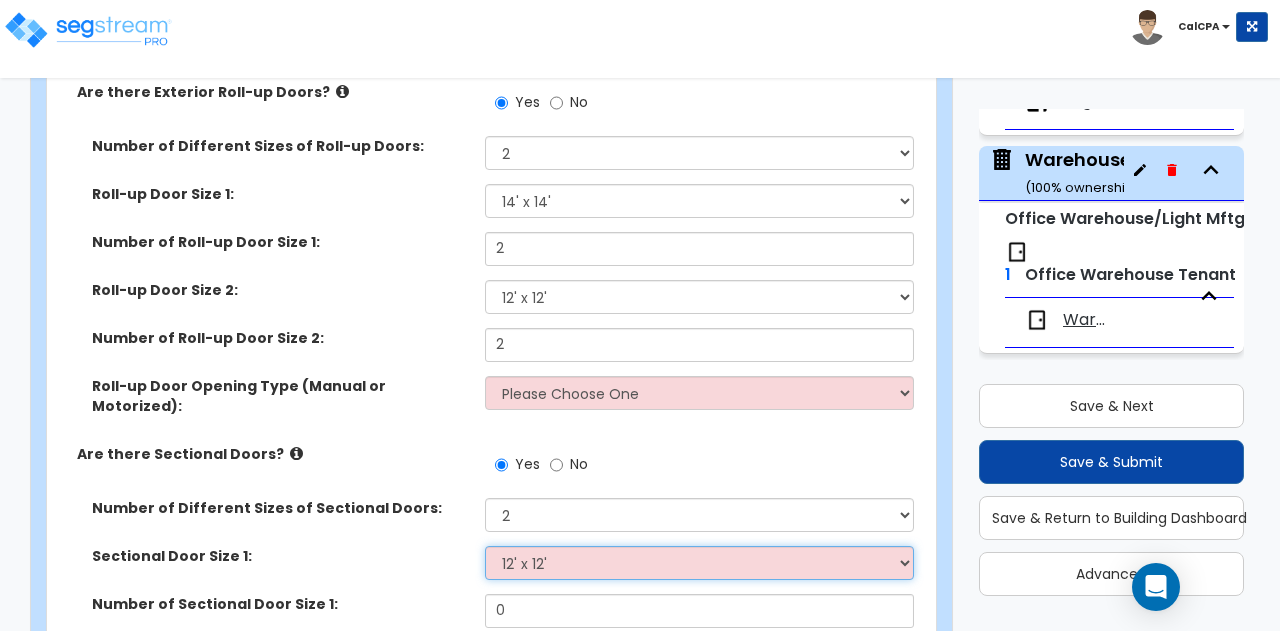 click on "Please Choose One 8' x 8' 10' x 10' 12' x 12' 20' x 14'" at bounding box center (699, 563) 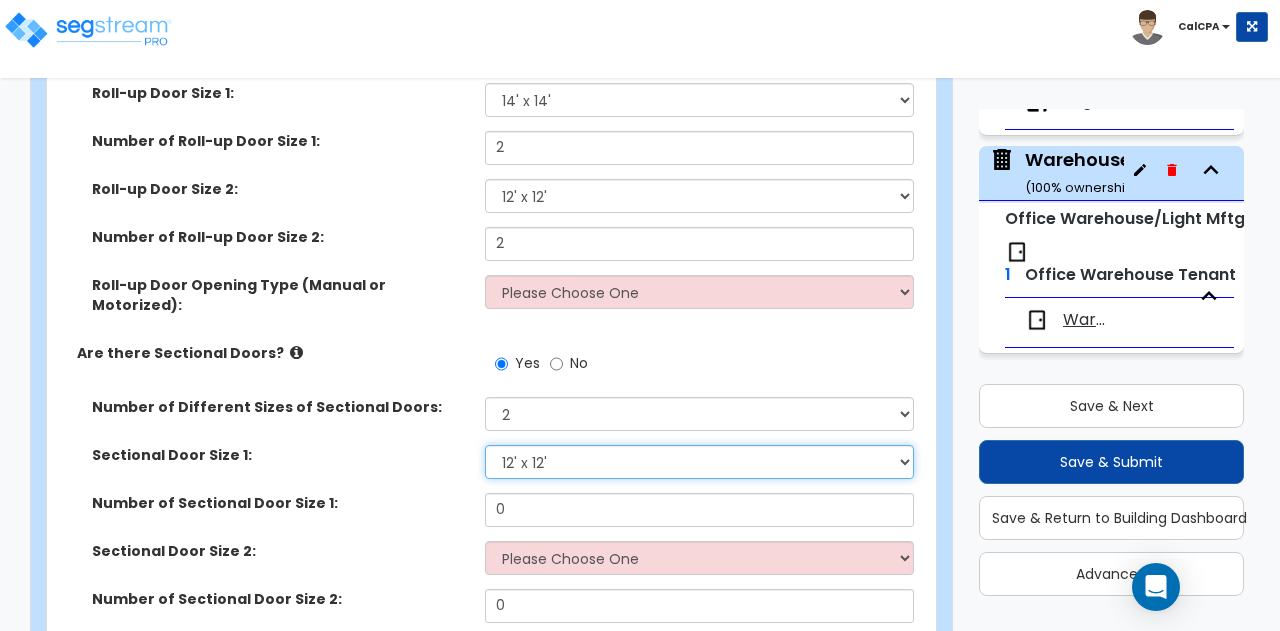 scroll, scrollTop: 2316, scrollLeft: 0, axis: vertical 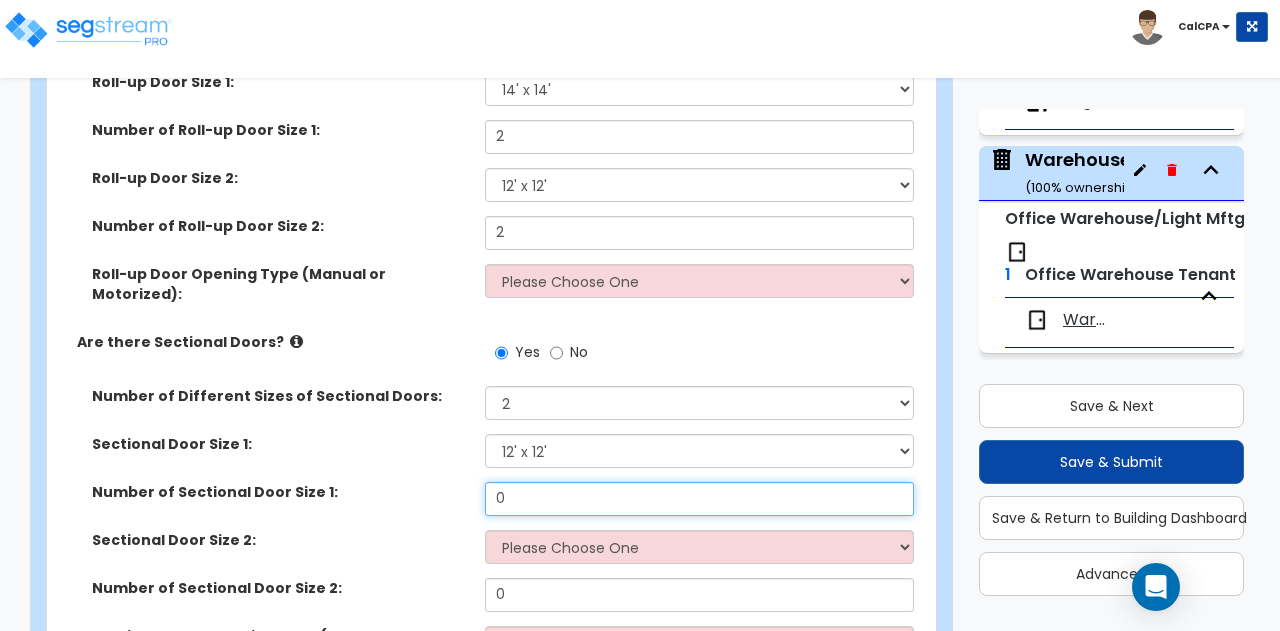 click on "0" at bounding box center (699, 499) 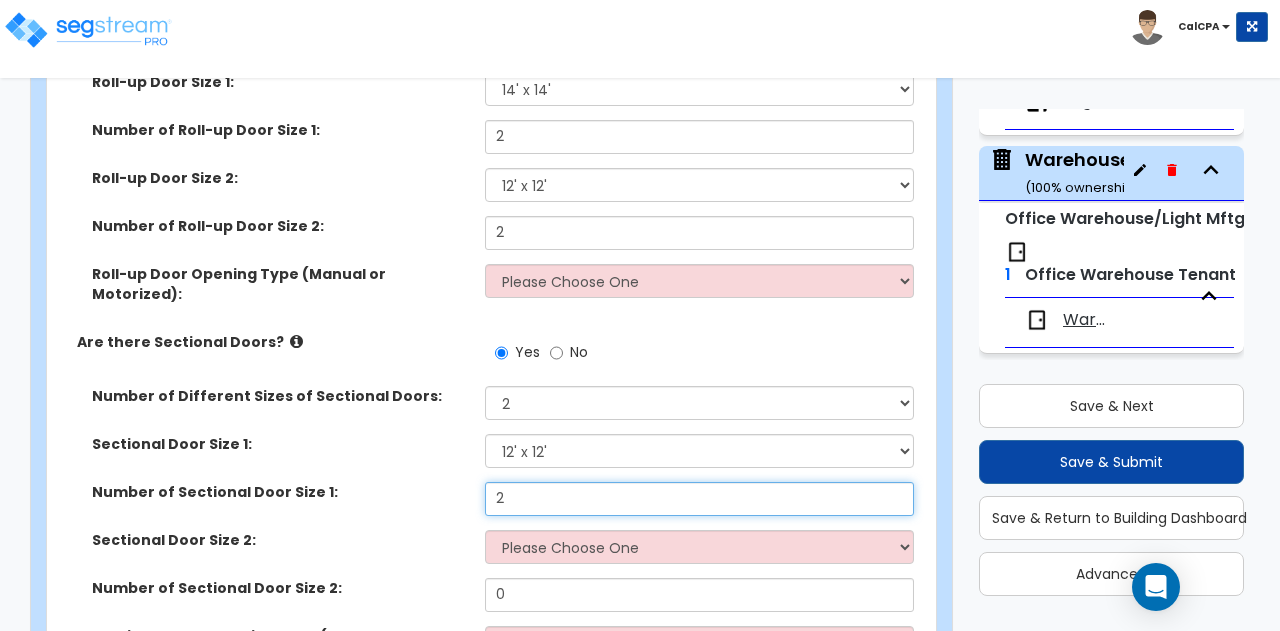 type on "2" 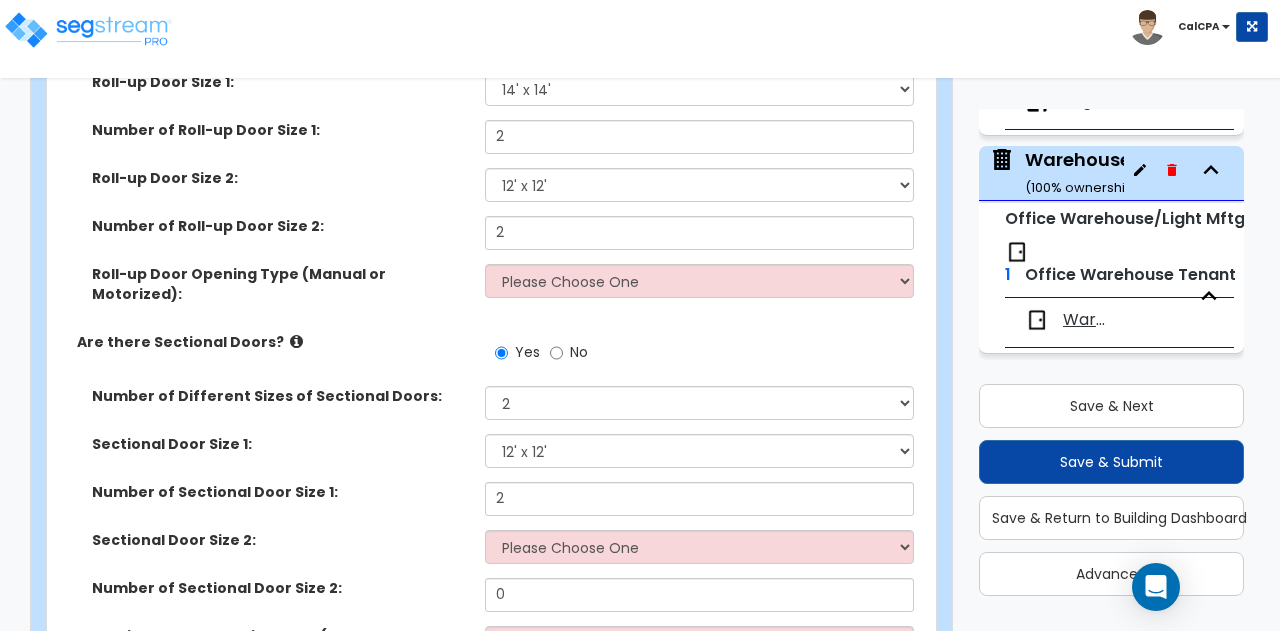 click on "Number of Sectional Door Size 1: 2" at bounding box center (485, 506) 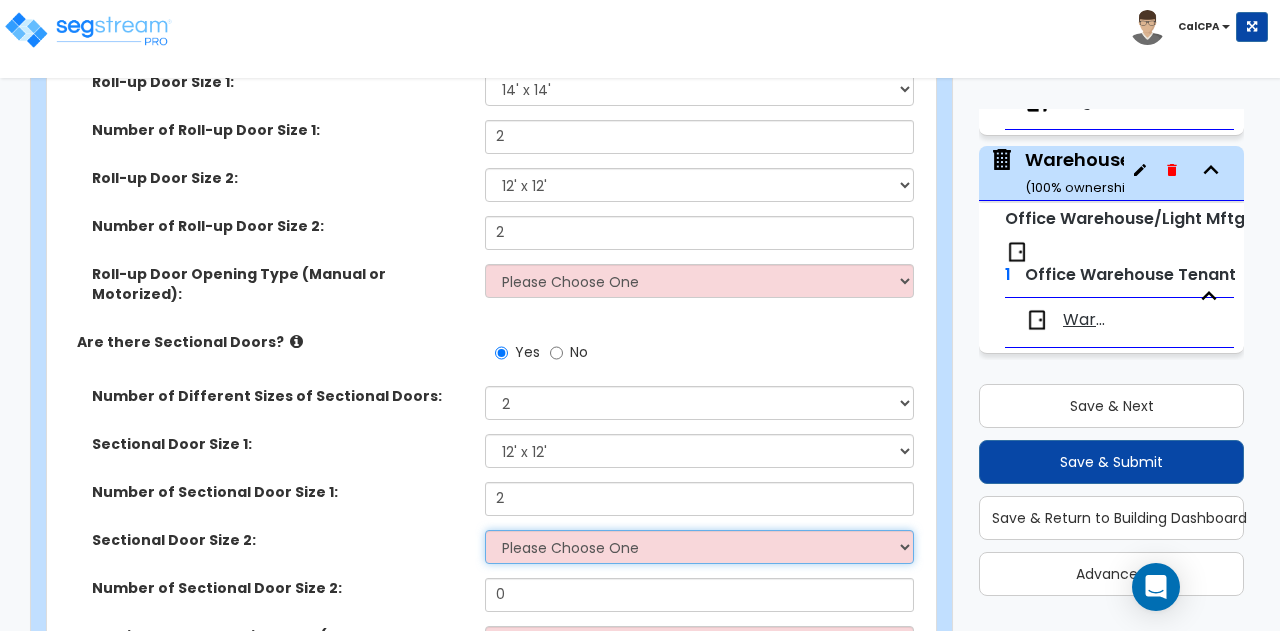 click on "Please Choose One 8' x 8' 10' x 10' 12' x 12' 20' x 14'" at bounding box center (699, 547) 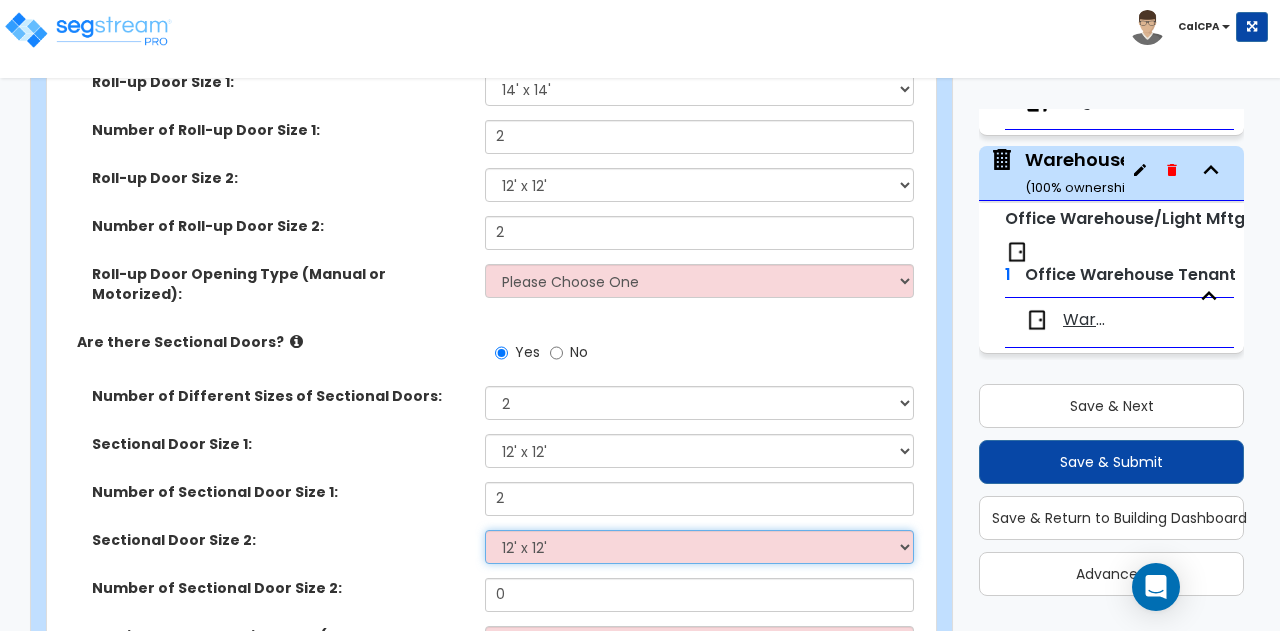 click on "Please Choose One 8' x 8' 10' x 10' 12' x 12' 20' x 14'" at bounding box center (699, 547) 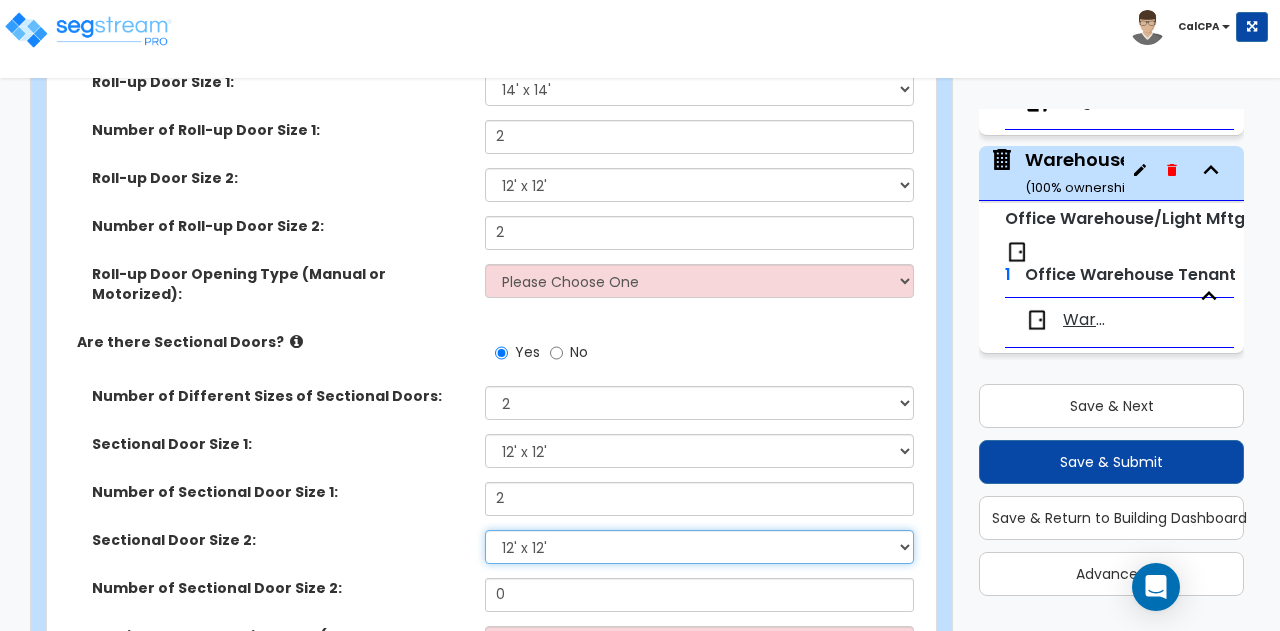 click on "Please Choose One 8' x 8' 10' x 10' 12' x 12' 20' x 14'" at bounding box center [699, 547] 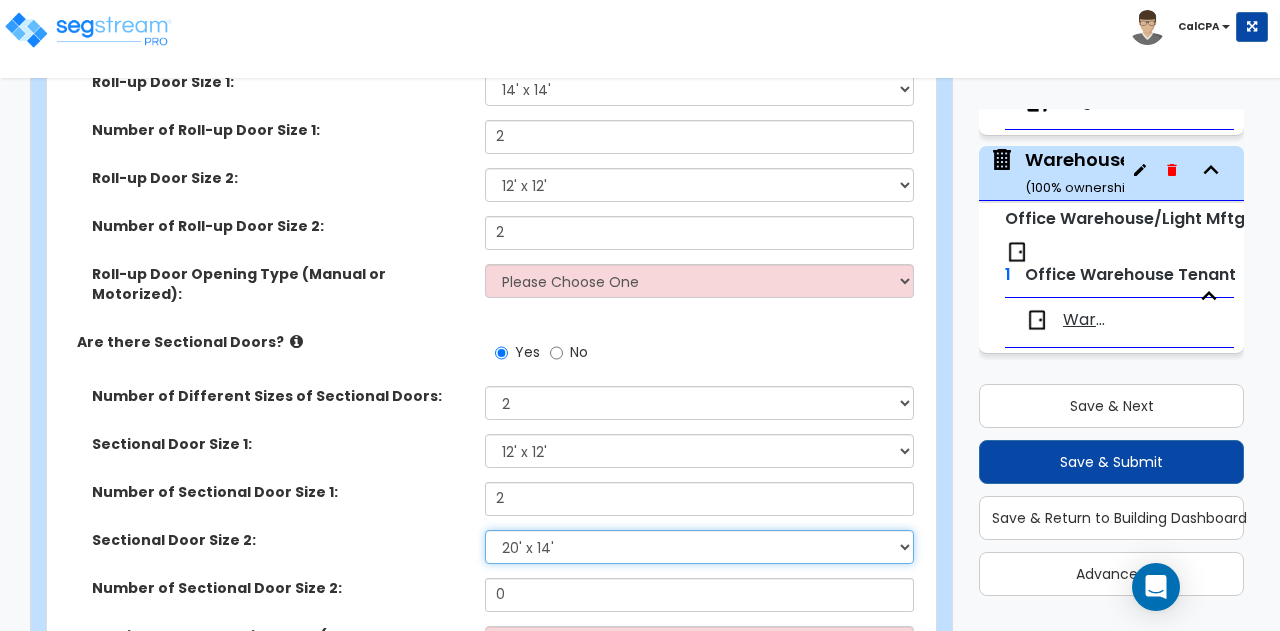 click on "Please Choose One 8' x 8' 10' x 10' 12' x 12' 20' x 14'" at bounding box center [699, 547] 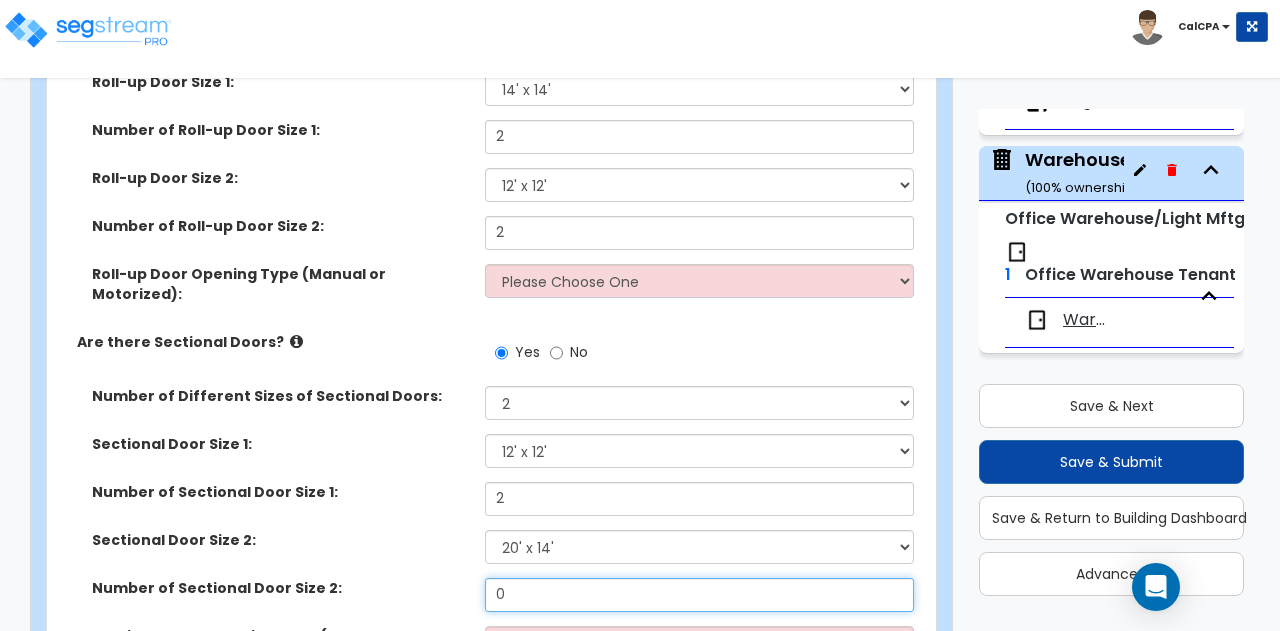 click on "0" at bounding box center (699, 595) 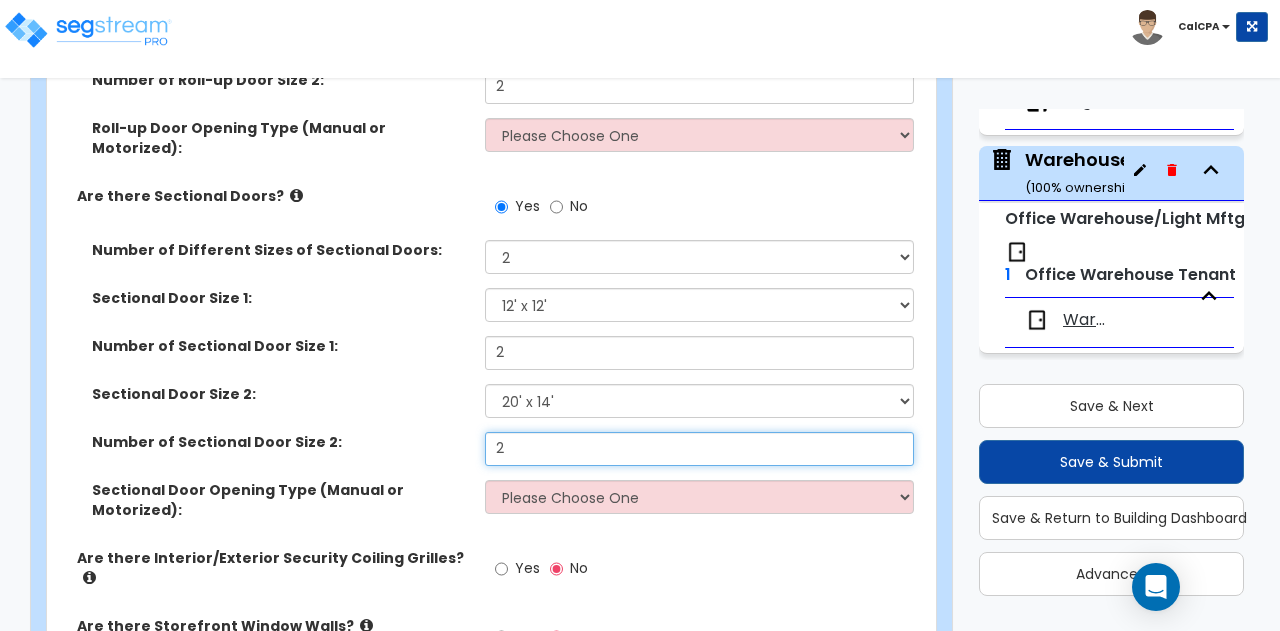 scroll, scrollTop: 2464, scrollLeft: 0, axis: vertical 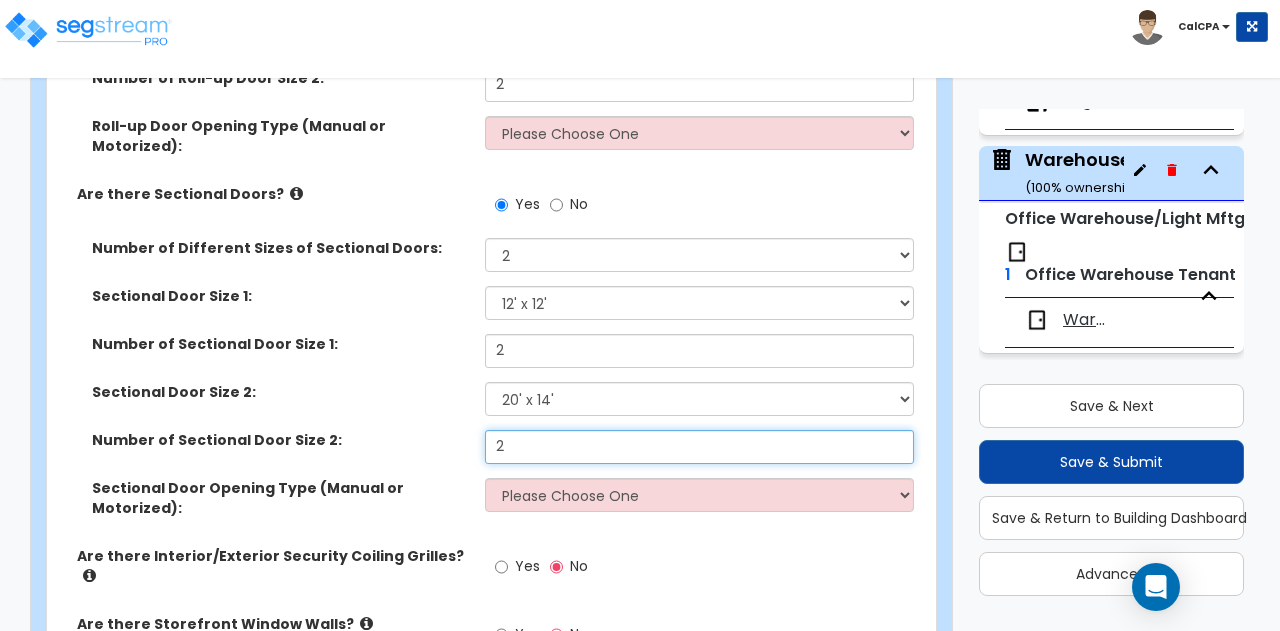 type on "2" 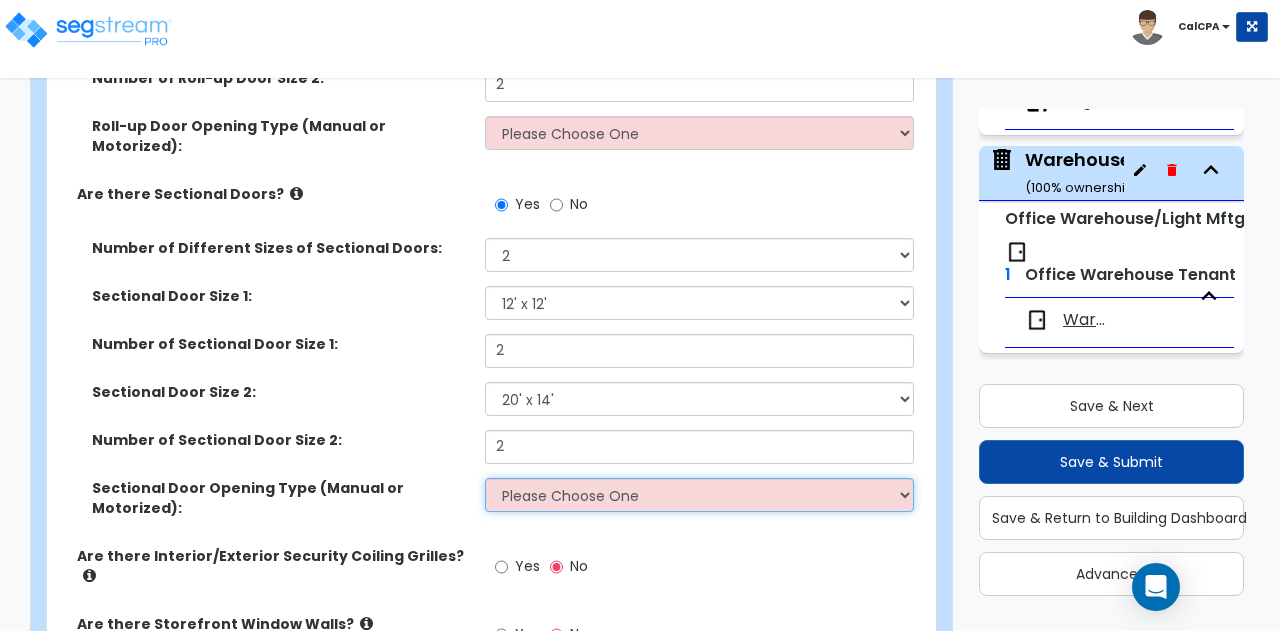 click on "Please Choose One All Manual All Motorized Some are Motorized" at bounding box center [699, 495] 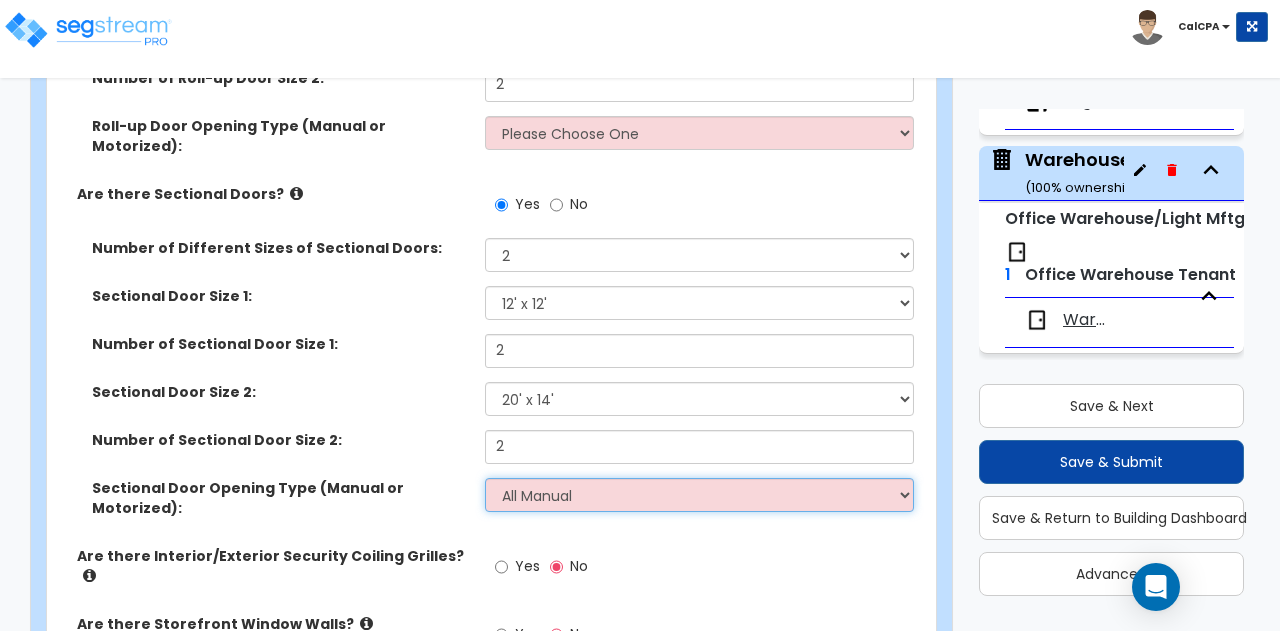 click on "Please Choose One All Manual All Motorized Some are Motorized" at bounding box center [699, 495] 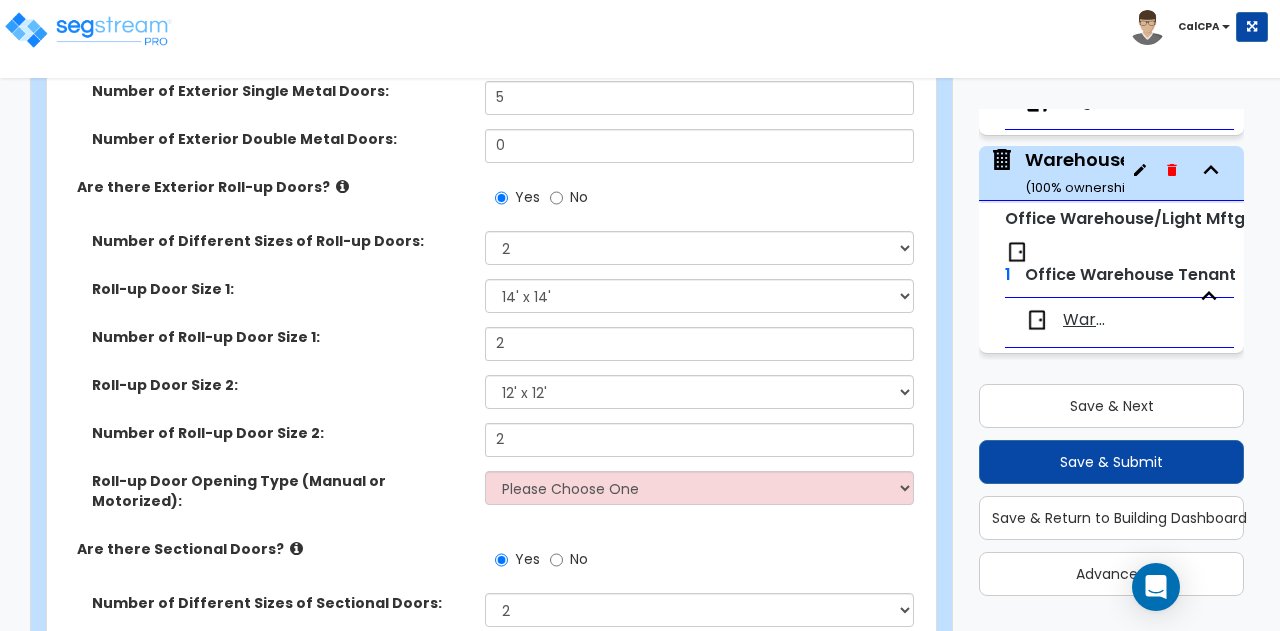 scroll, scrollTop: 2110, scrollLeft: 0, axis: vertical 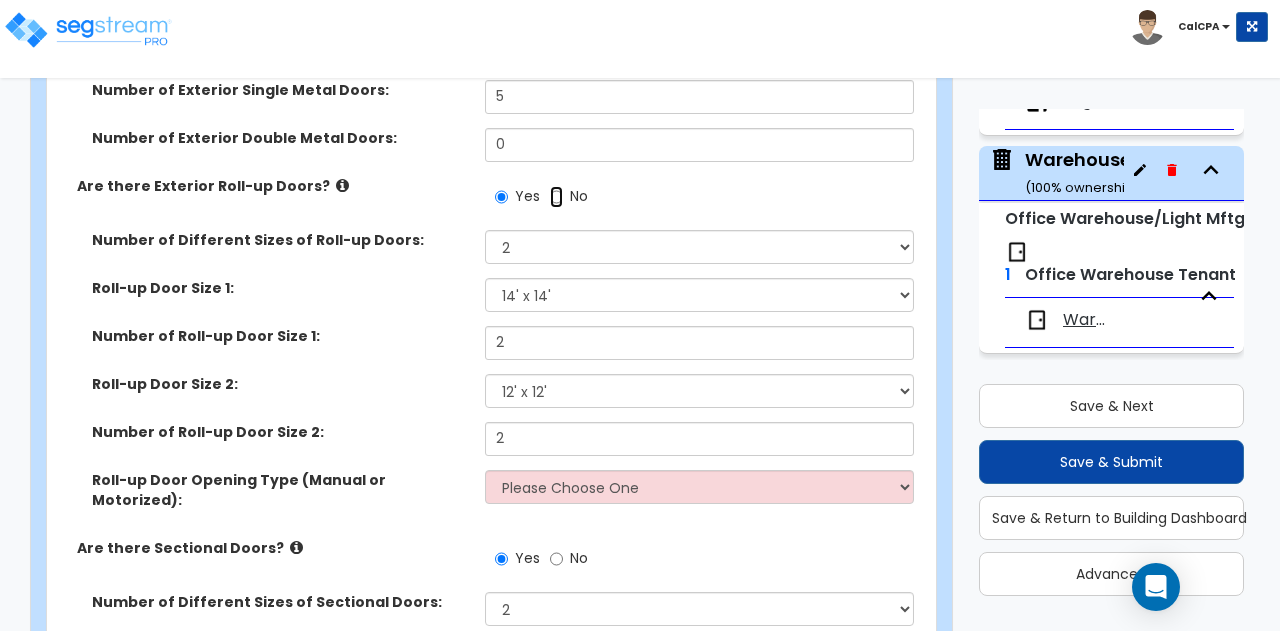 click on "No" at bounding box center [556, 197] 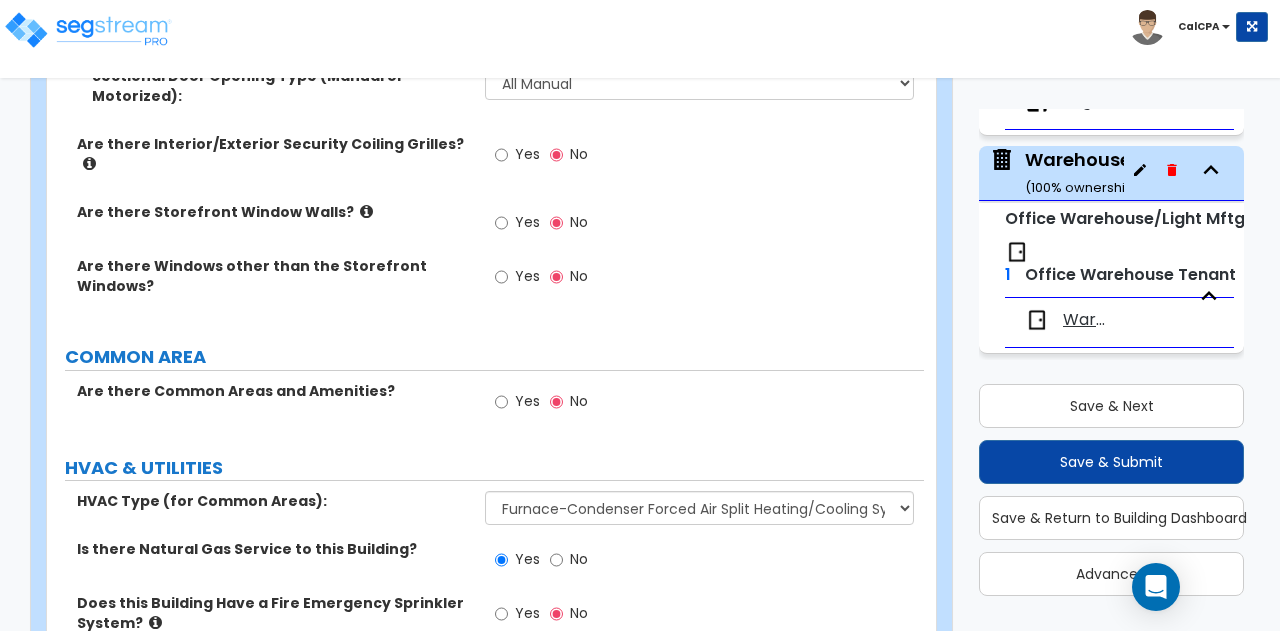 scroll, scrollTop: 2569, scrollLeft: 0, axis: vertical 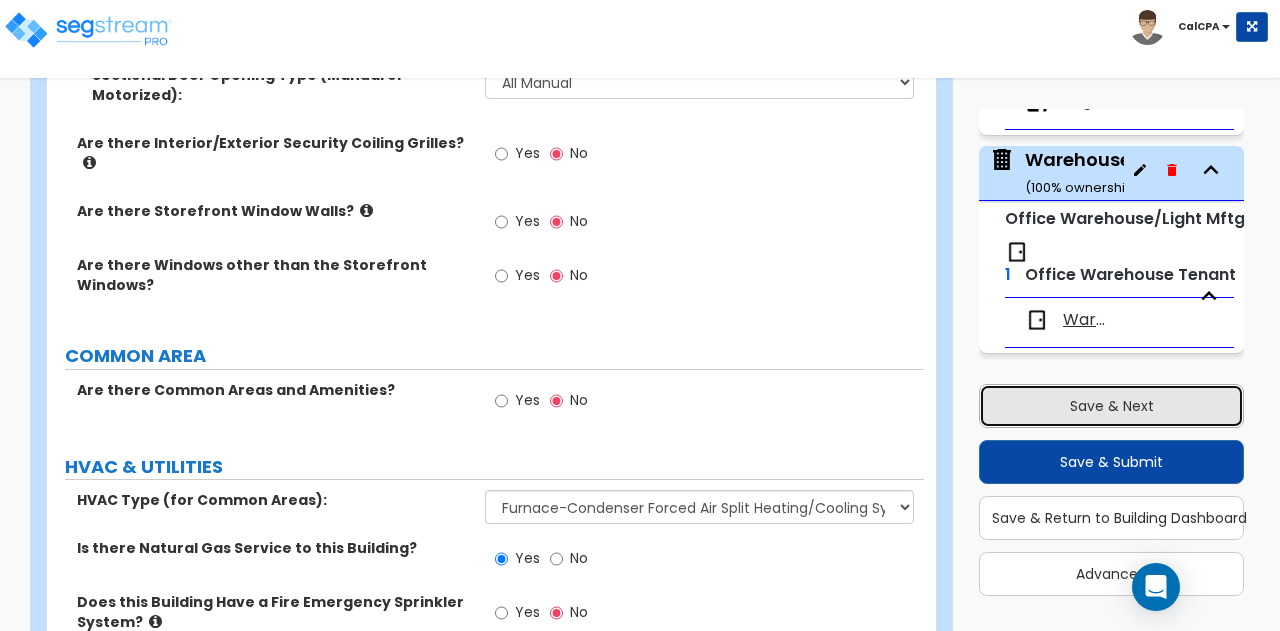 click on "Save & Next" at bounding box center (1111, 406) 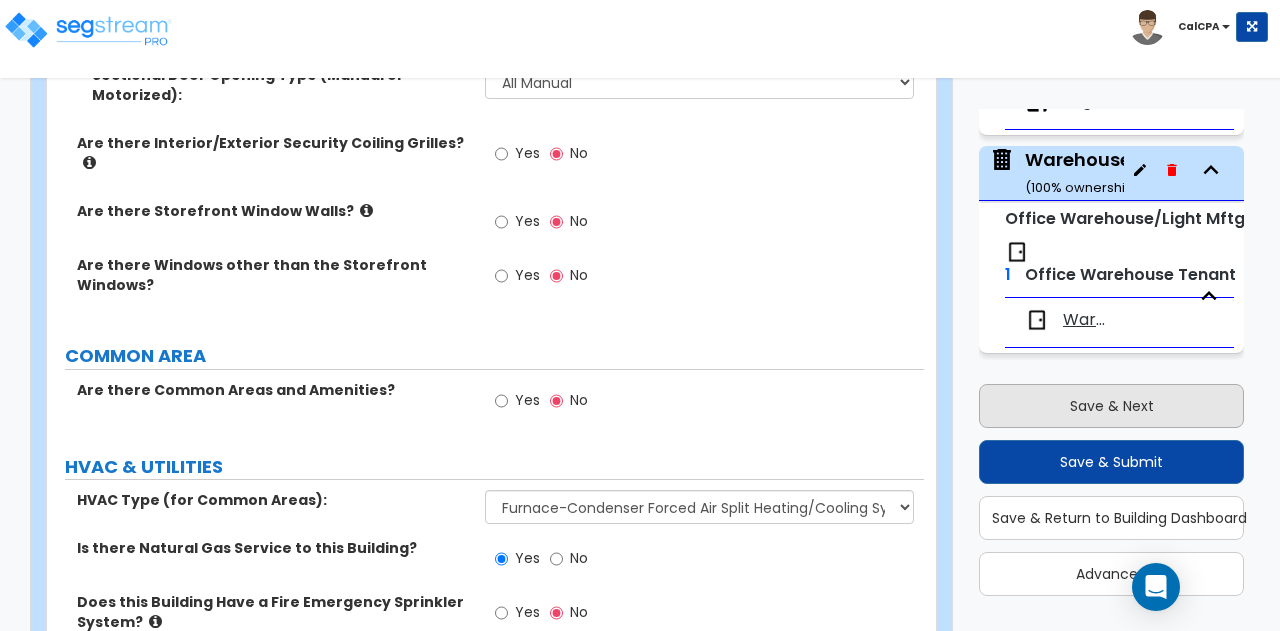scroll, scrollTop: 279, scrollLeft: 0, axis: vertical 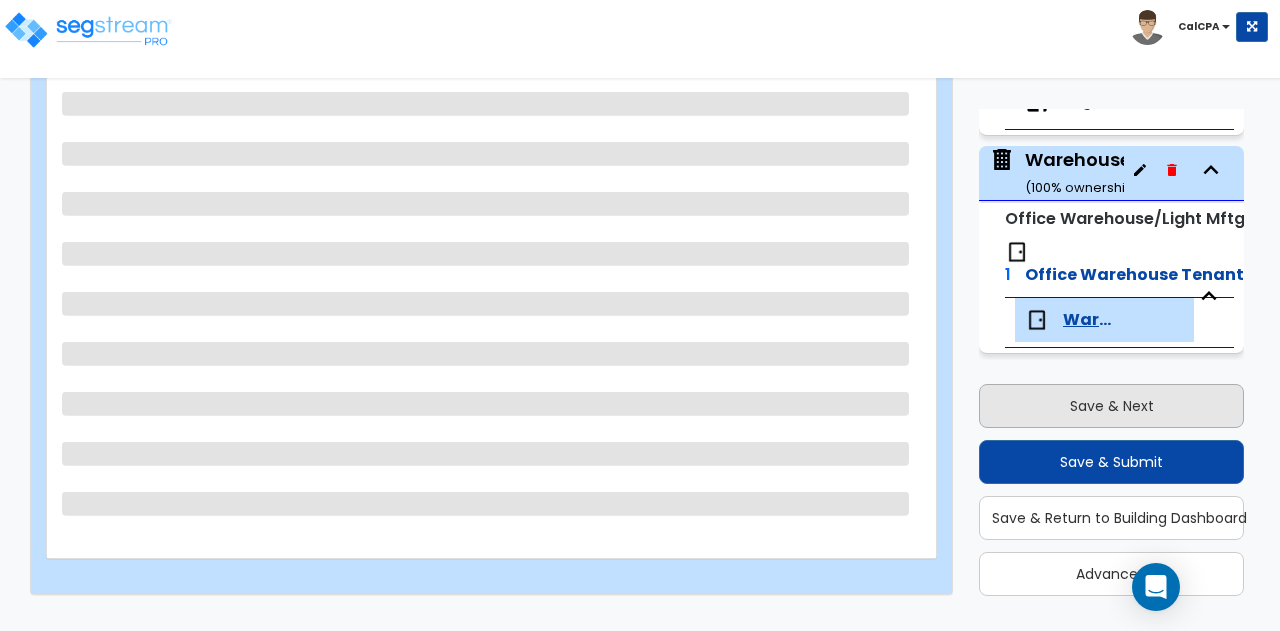select on "2" 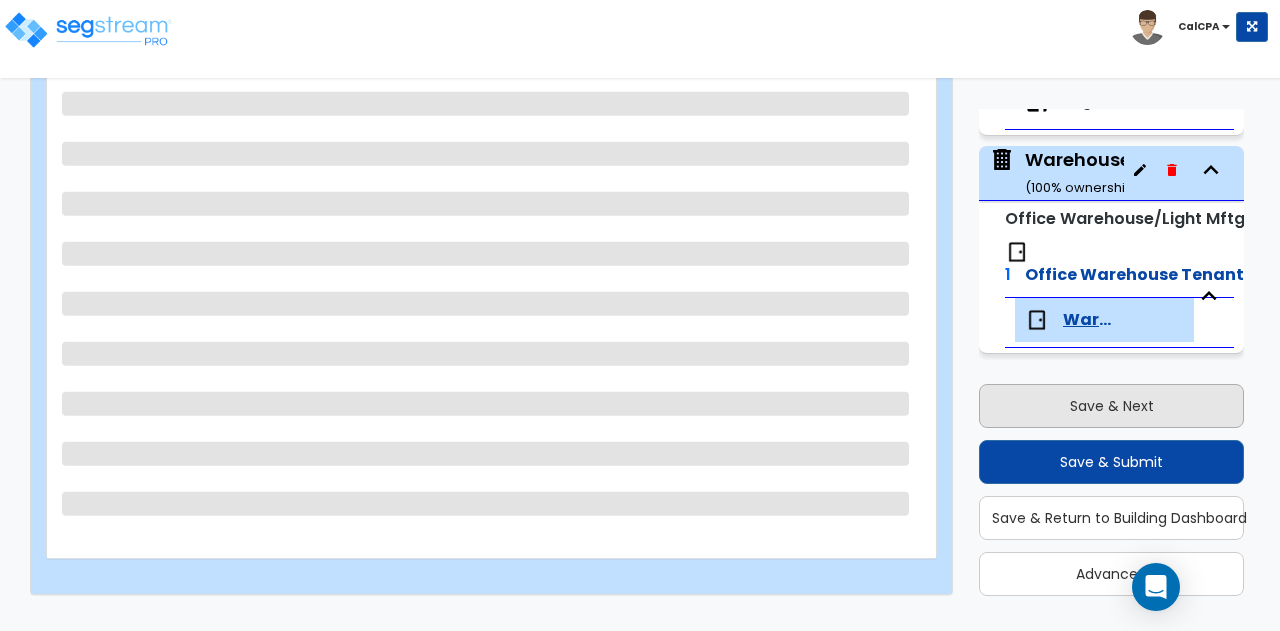 select on "3" 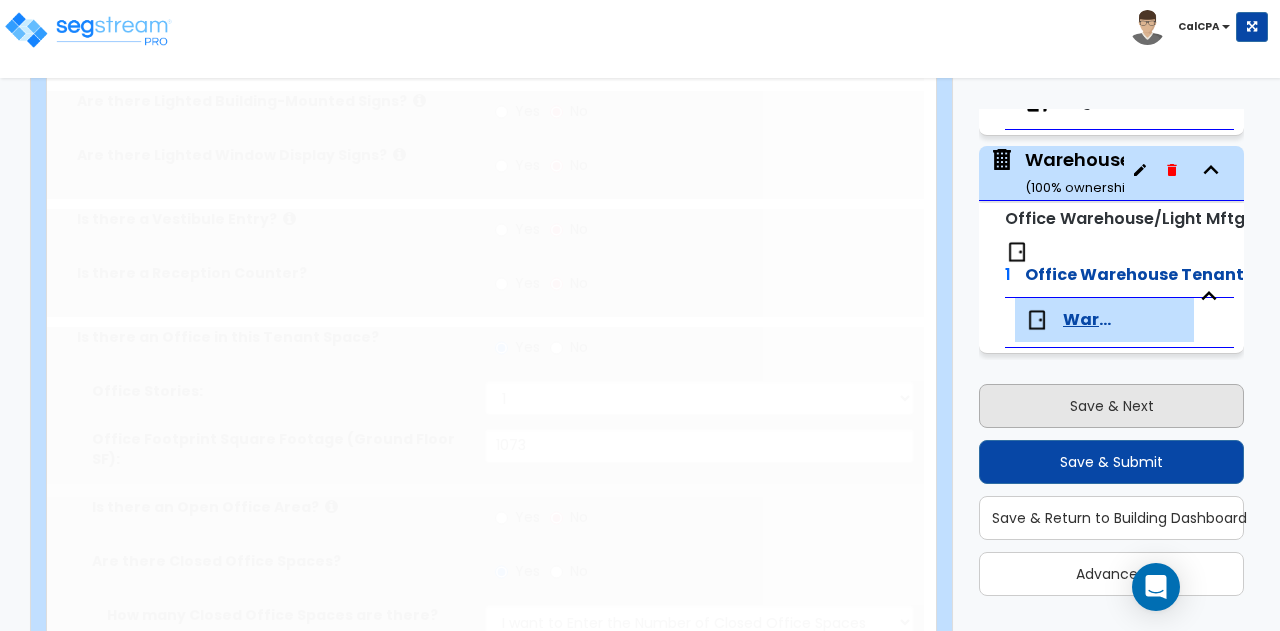 type on "1" 